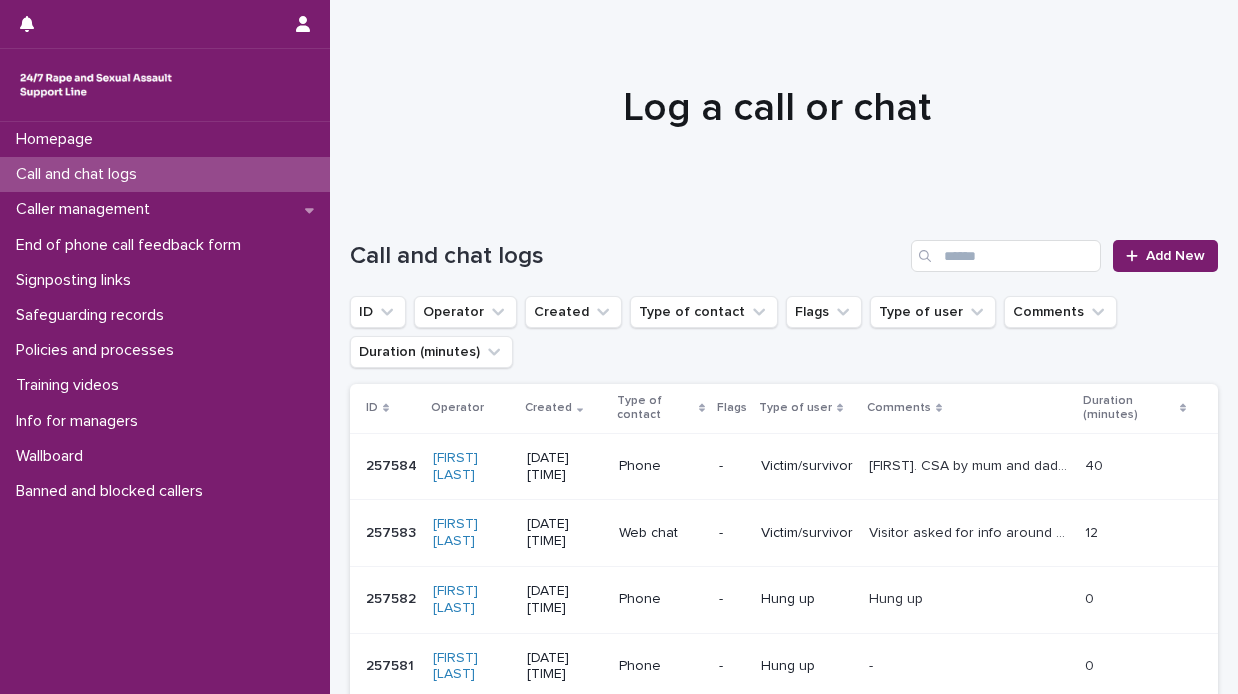 scroll, scrollTop: 0, scrollLeft: 0, axis: both 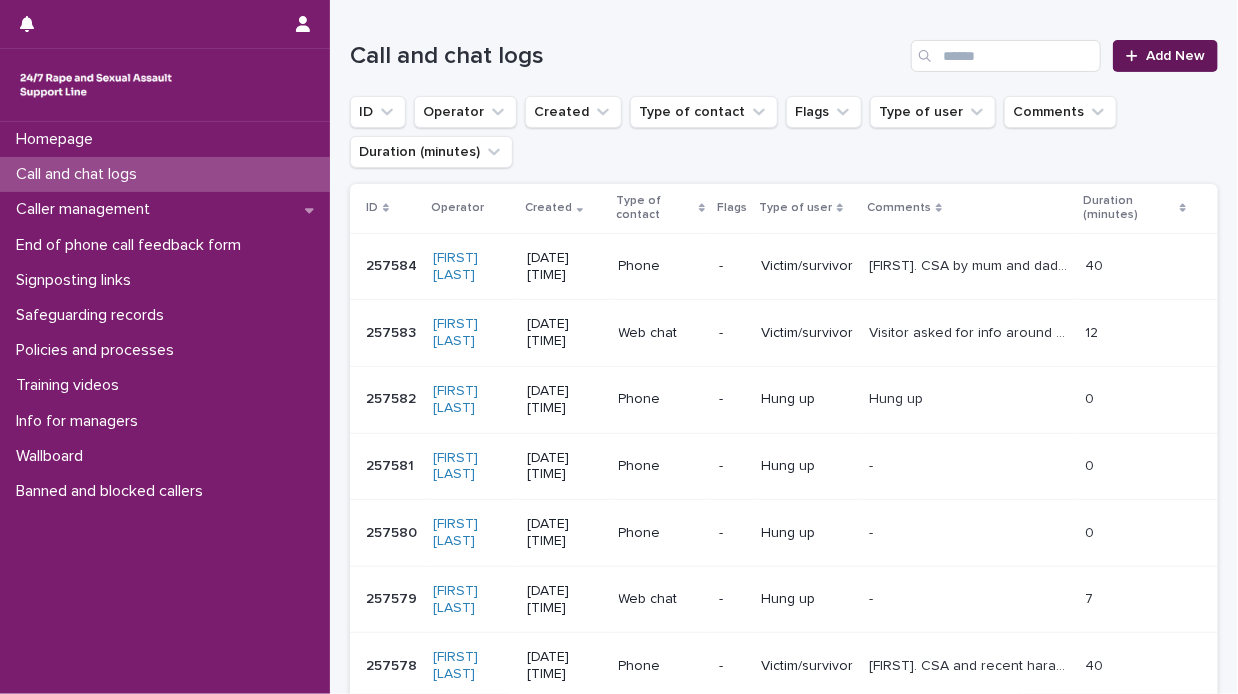 click on "Add New" at bounding box center [1175, 56] 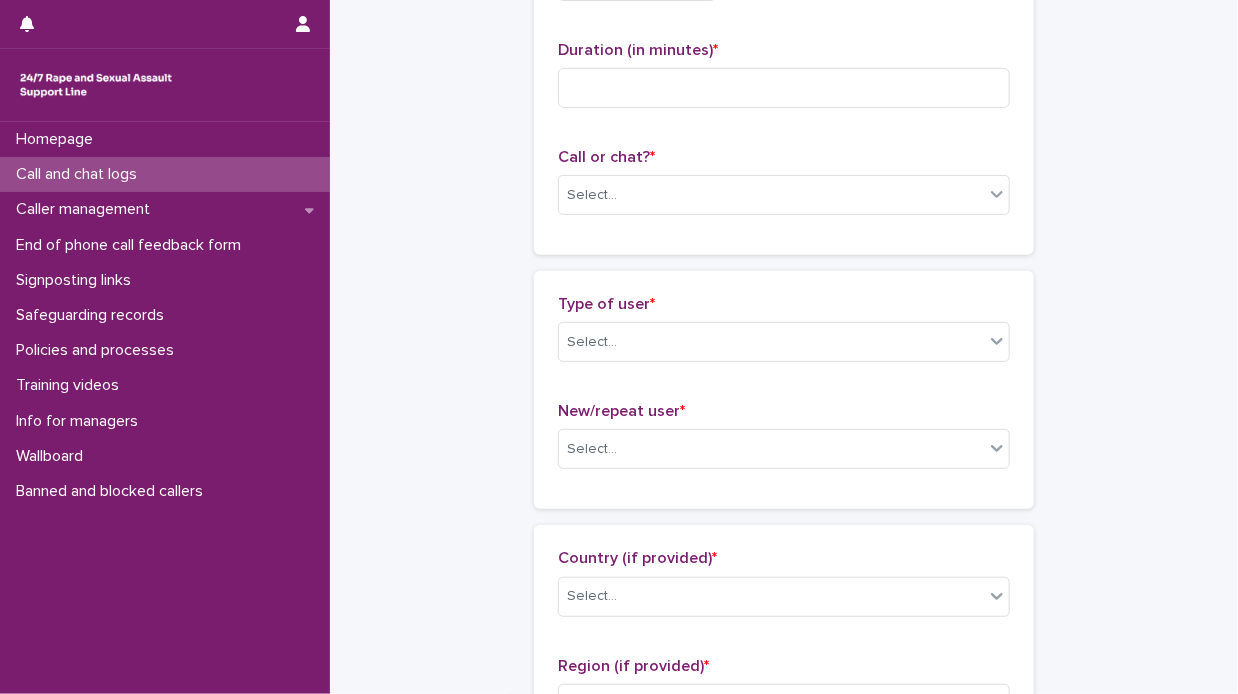 scroll, scrollTop: 201, scrollLeft: 0, axis: vertical 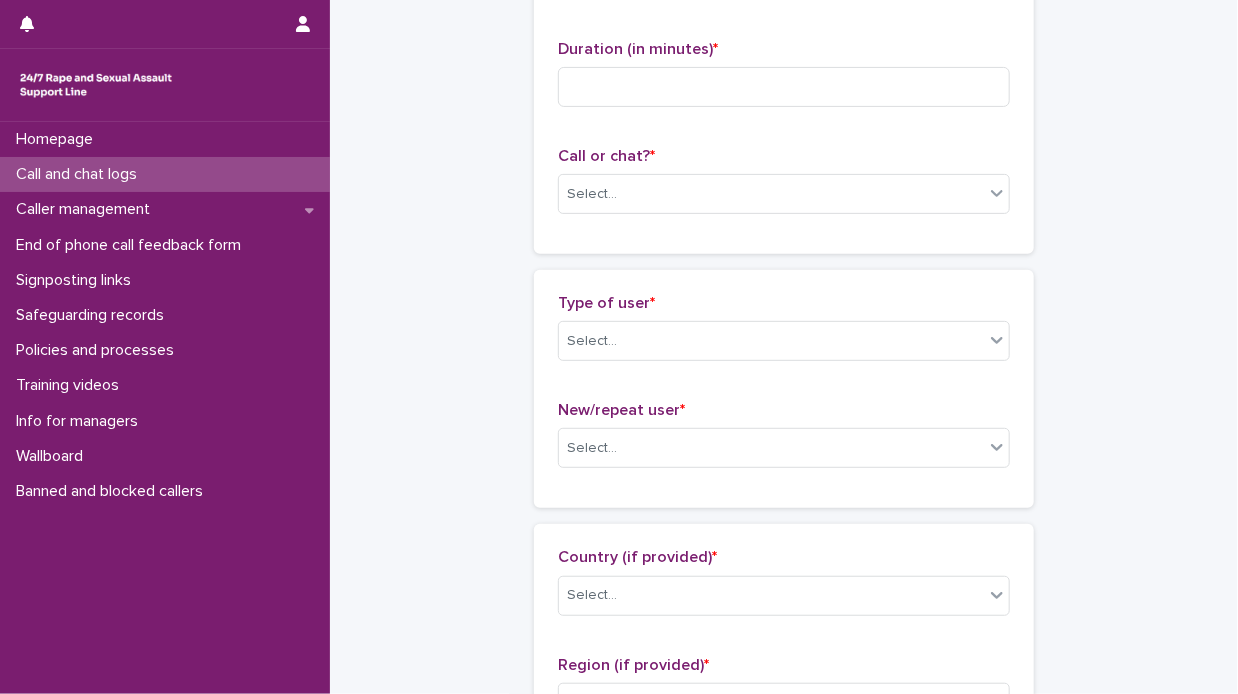 click on "Call and chat logs" at bounding box center (165, 174) 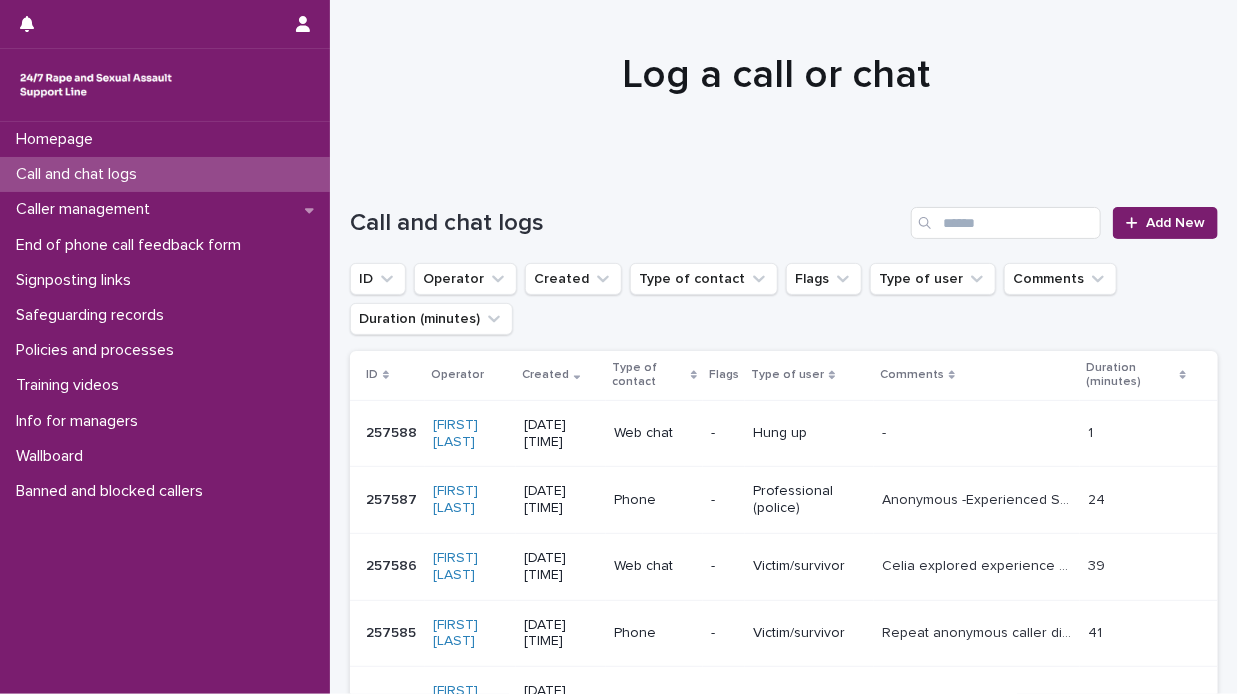 scroll, scrollTop: 0, scrollLeft: 0, axis: both 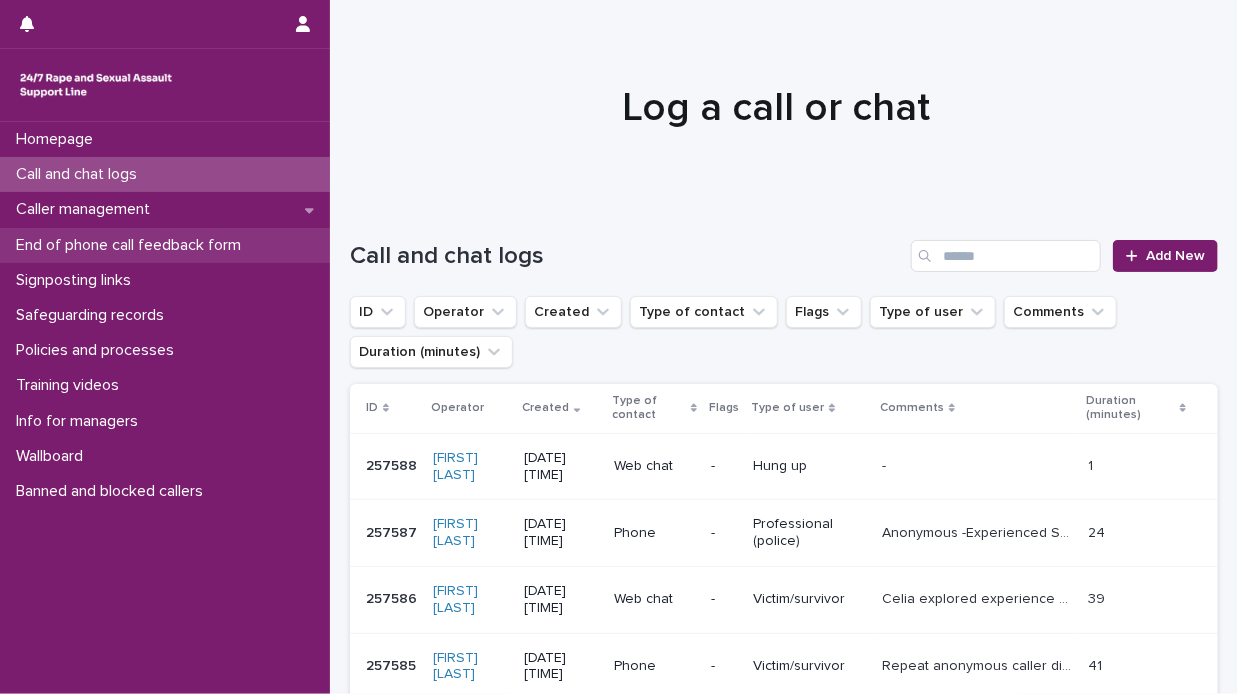click on "End of phone call feedback form" at bounding box center (132, 245) 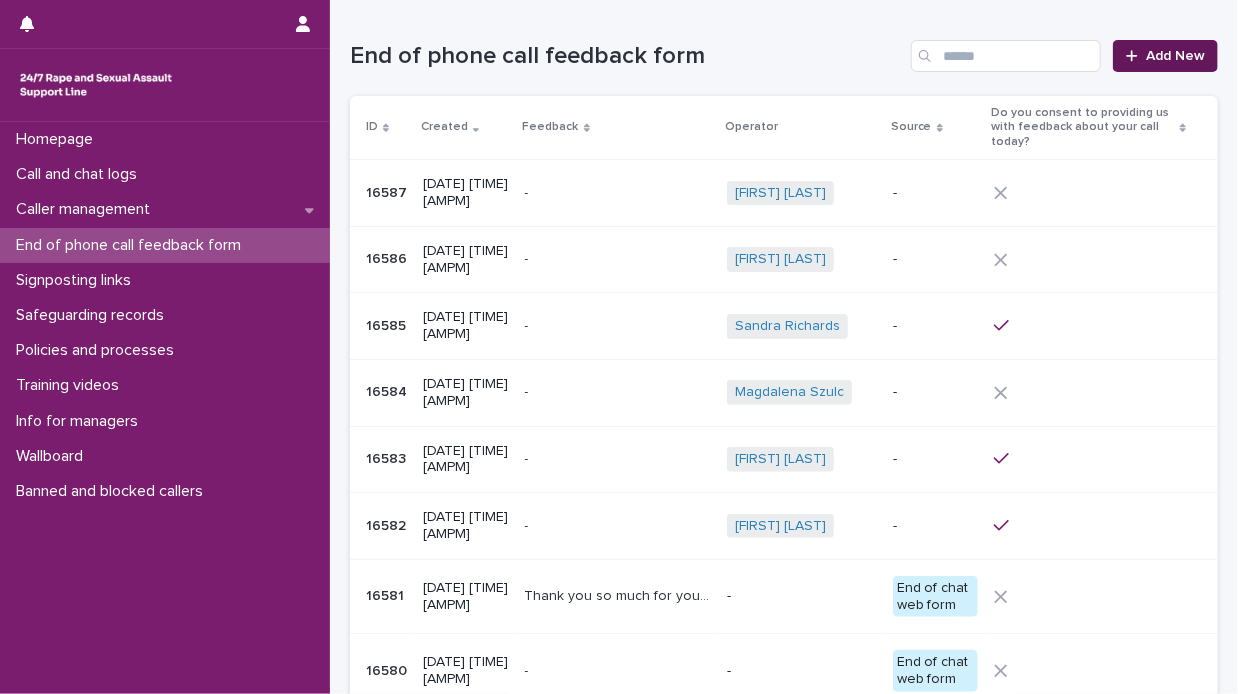 click at bounding box center (1136, 56) 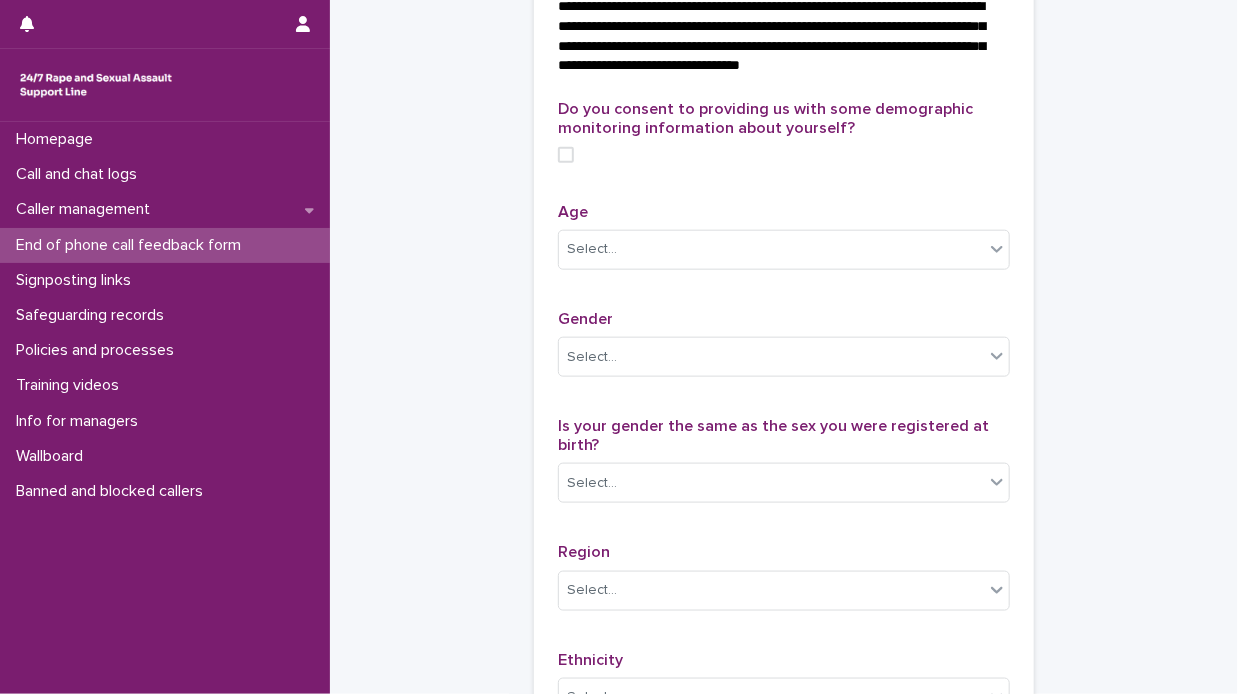 scroll, scrollTop: 800, scrollLeft: 0, axis: vertical 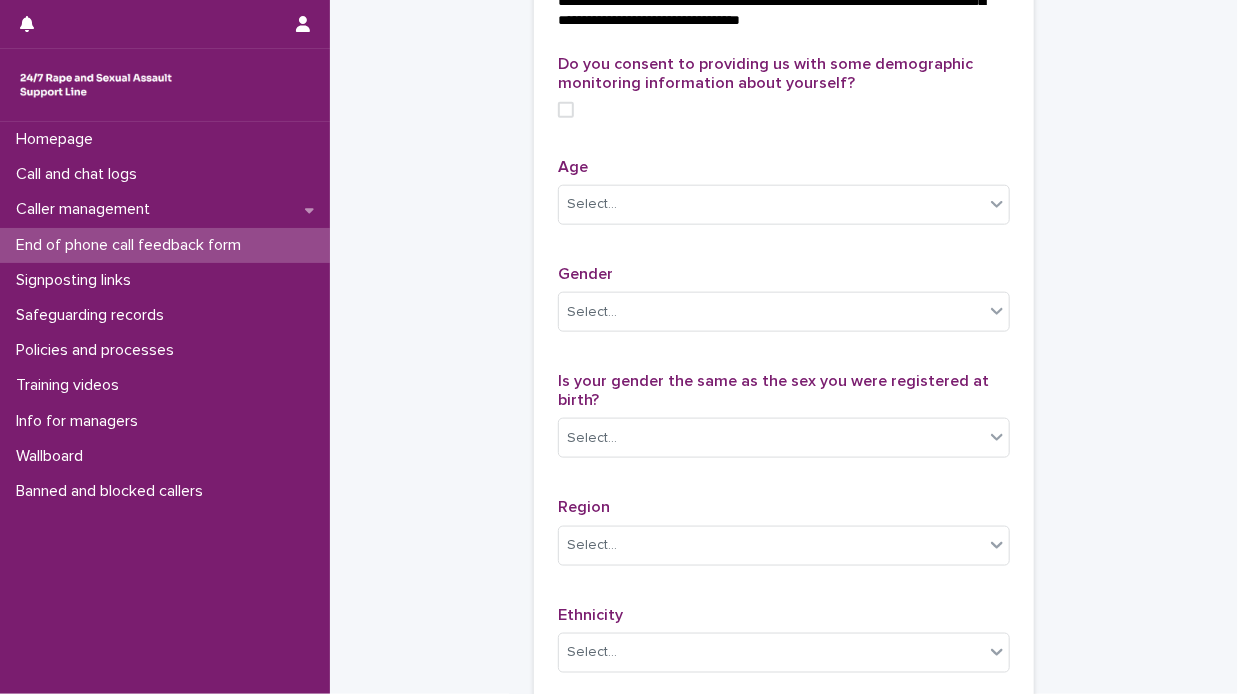click at bounding box center (566, 110) 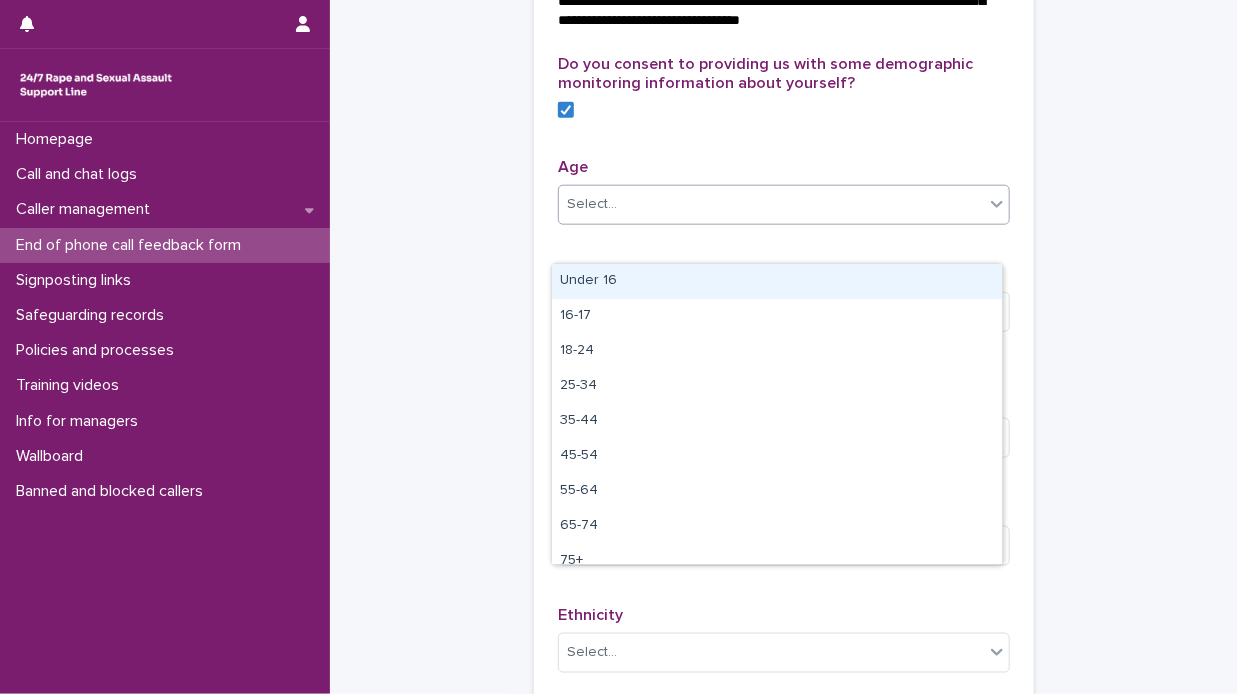 click 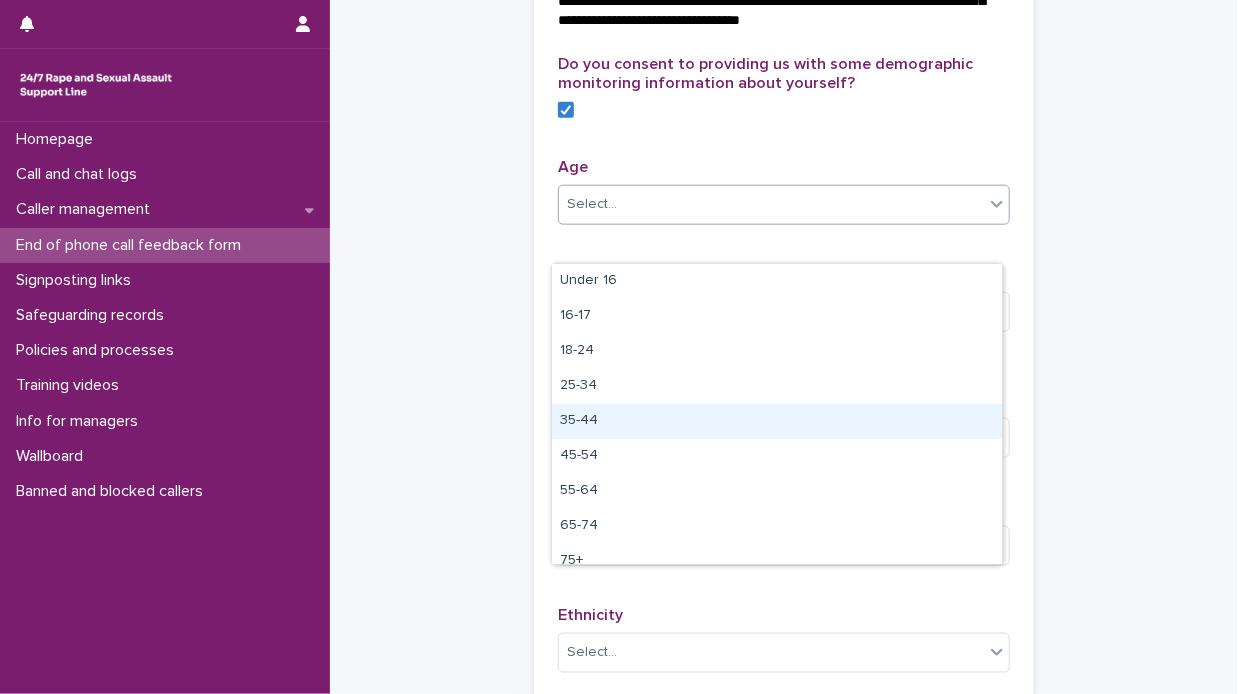 drag, startPoint x: 744, startPoint y: 438, endPoint x: 740, endPoint y: 420, distance: 18.439089 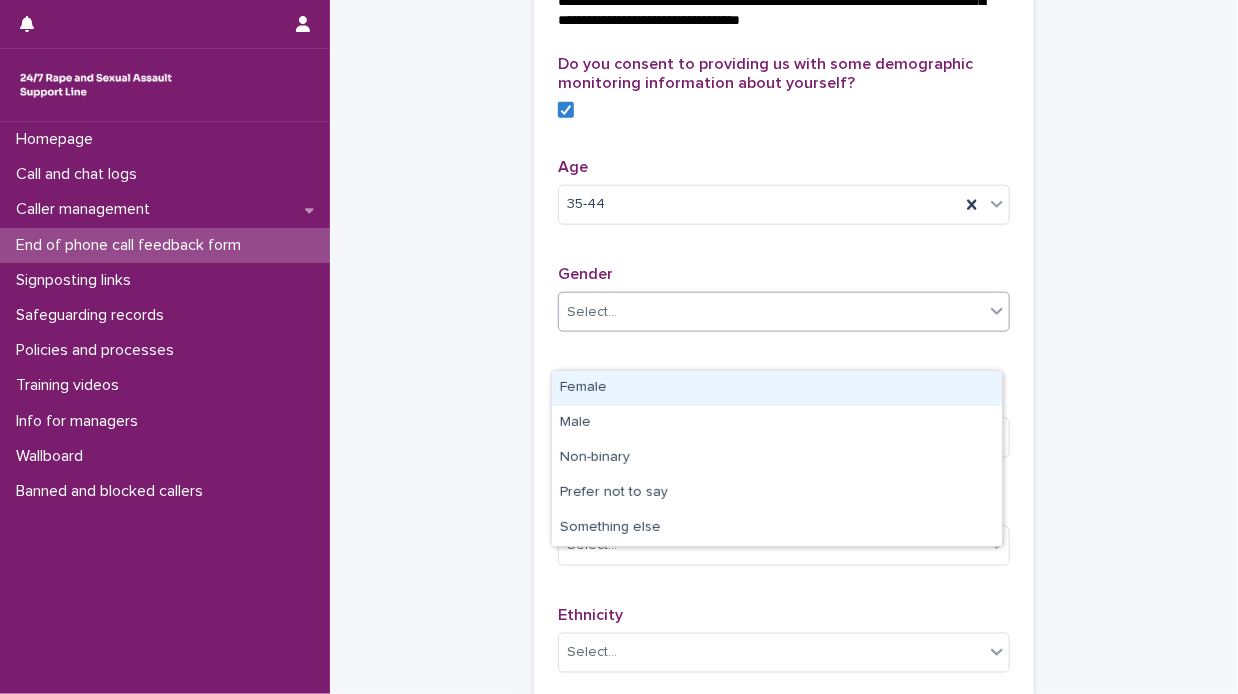 click 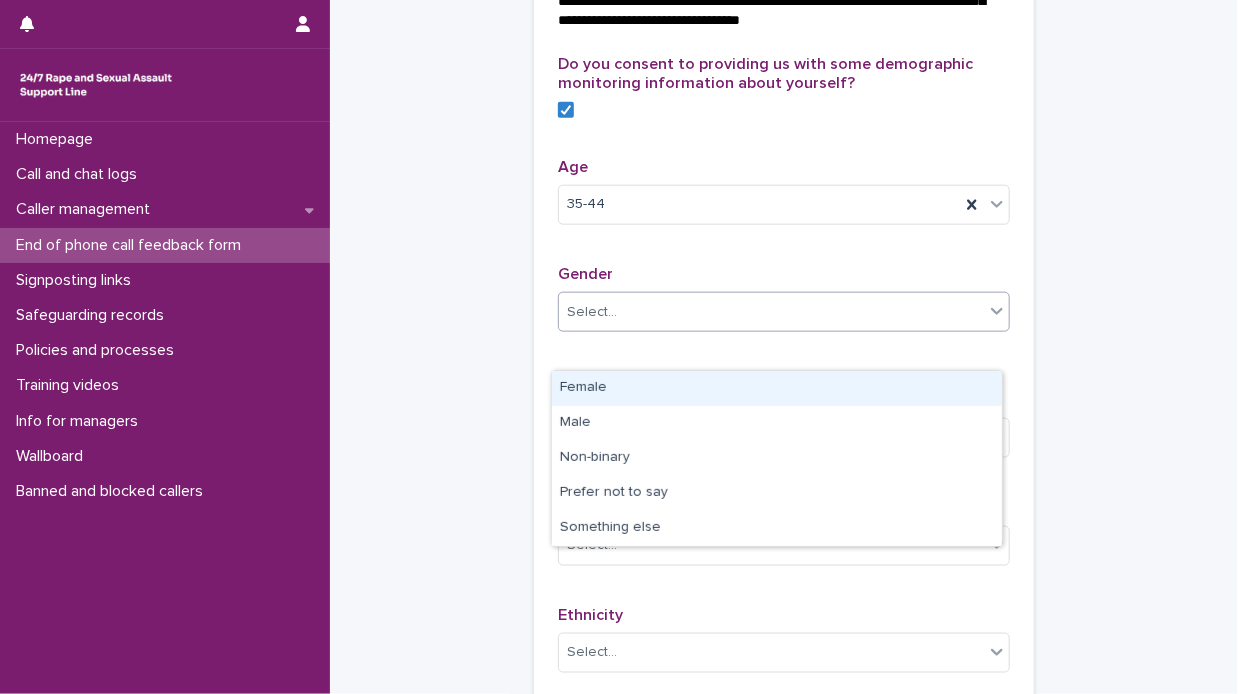 click on "Female" at bounding box center (777, 388) 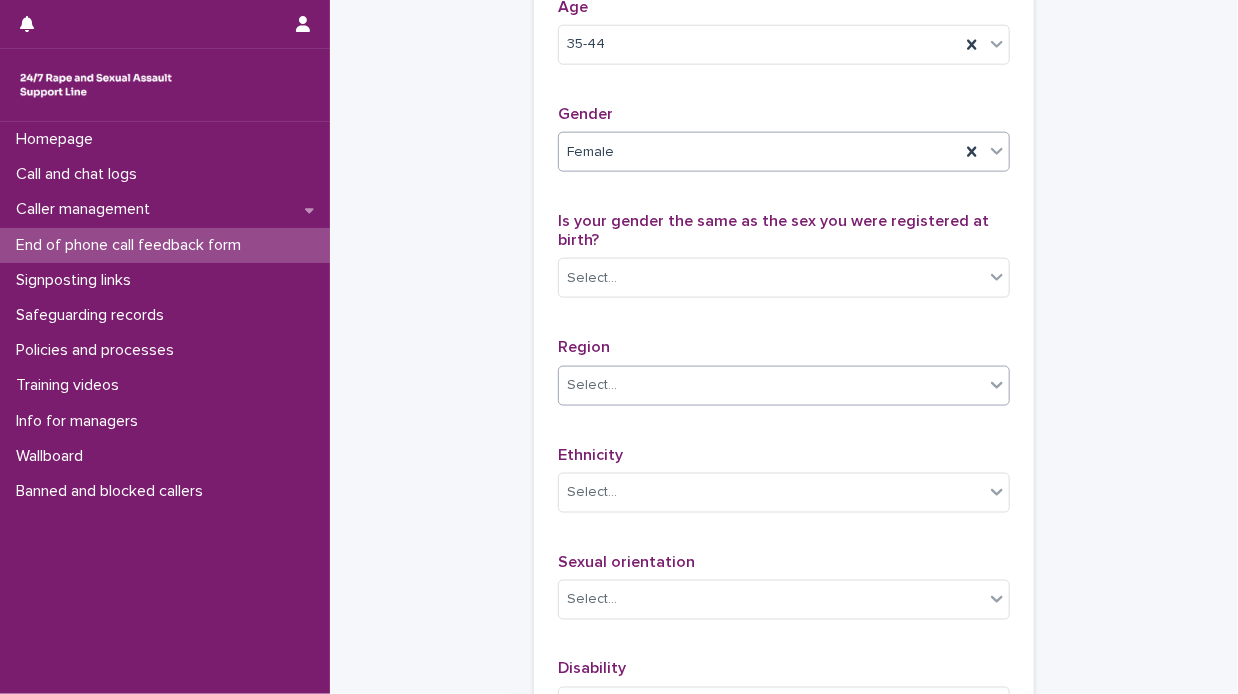 scroll, scrollTop: 1000, scrollLeft: 0, axis: vertical 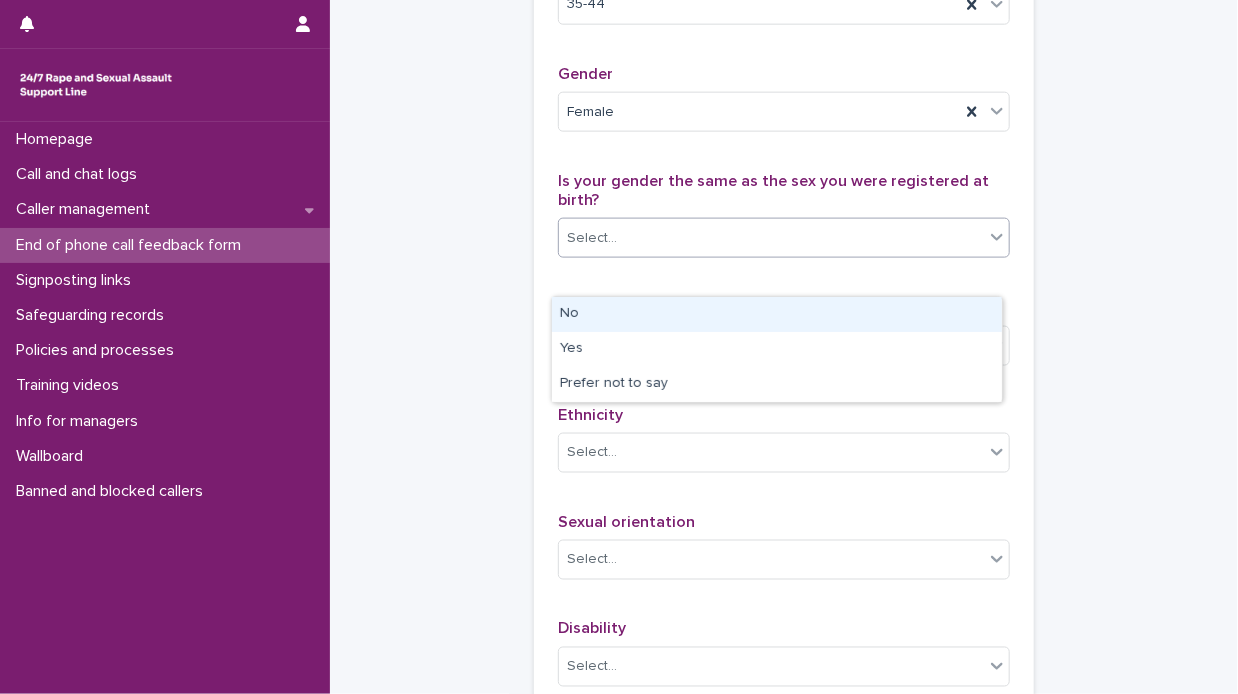 click 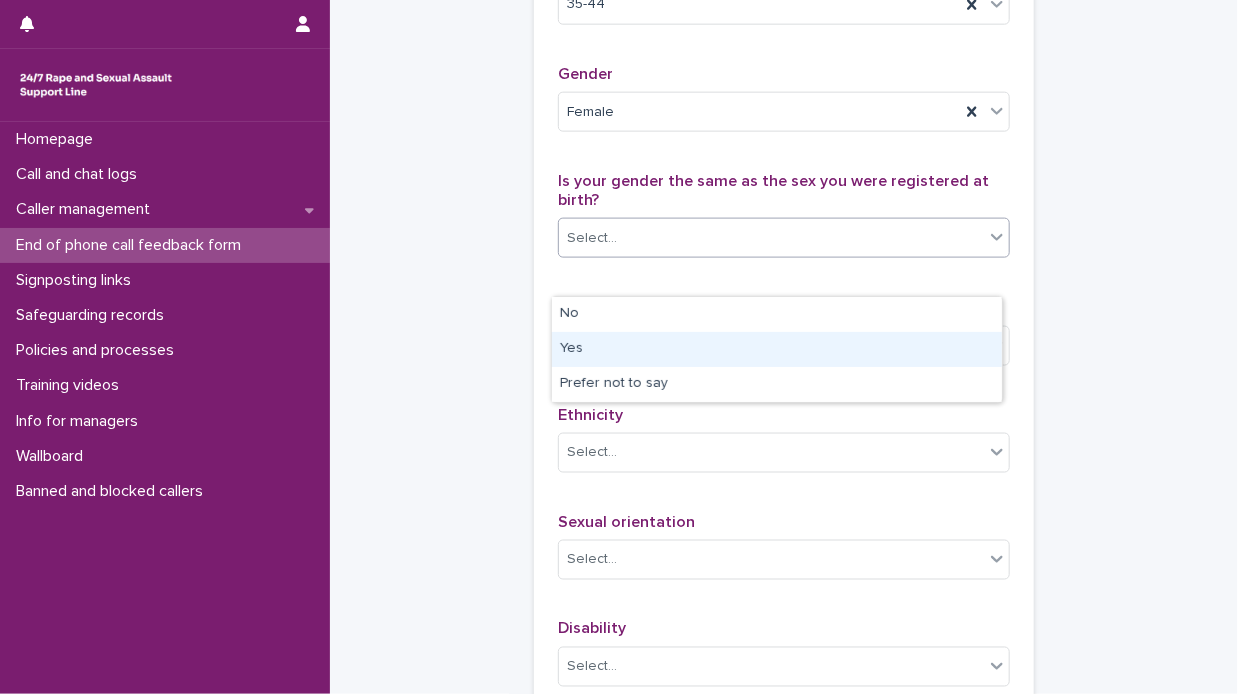 drag, startPoint x: 818, startPoint y: 330, endPoint x: 796, endPoint y: 345, distance: 26.627054 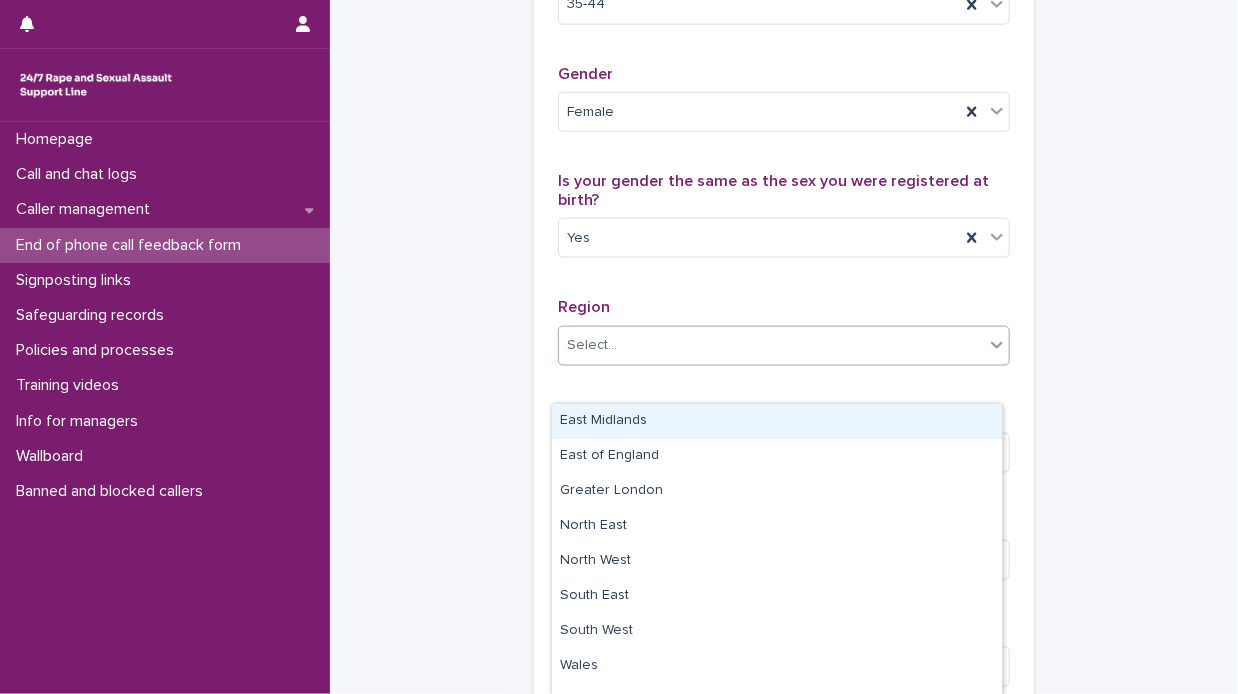 click 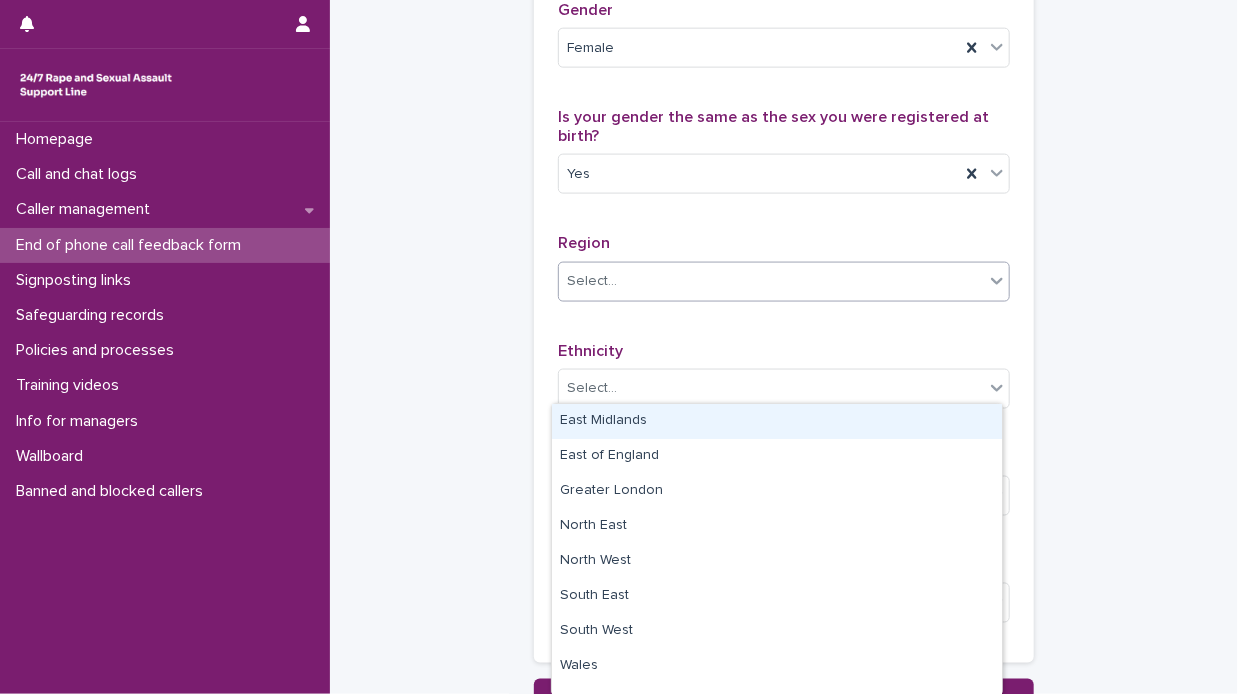 scroll, scrollTop: 1100, scrollLeft: 0, axis: vertical 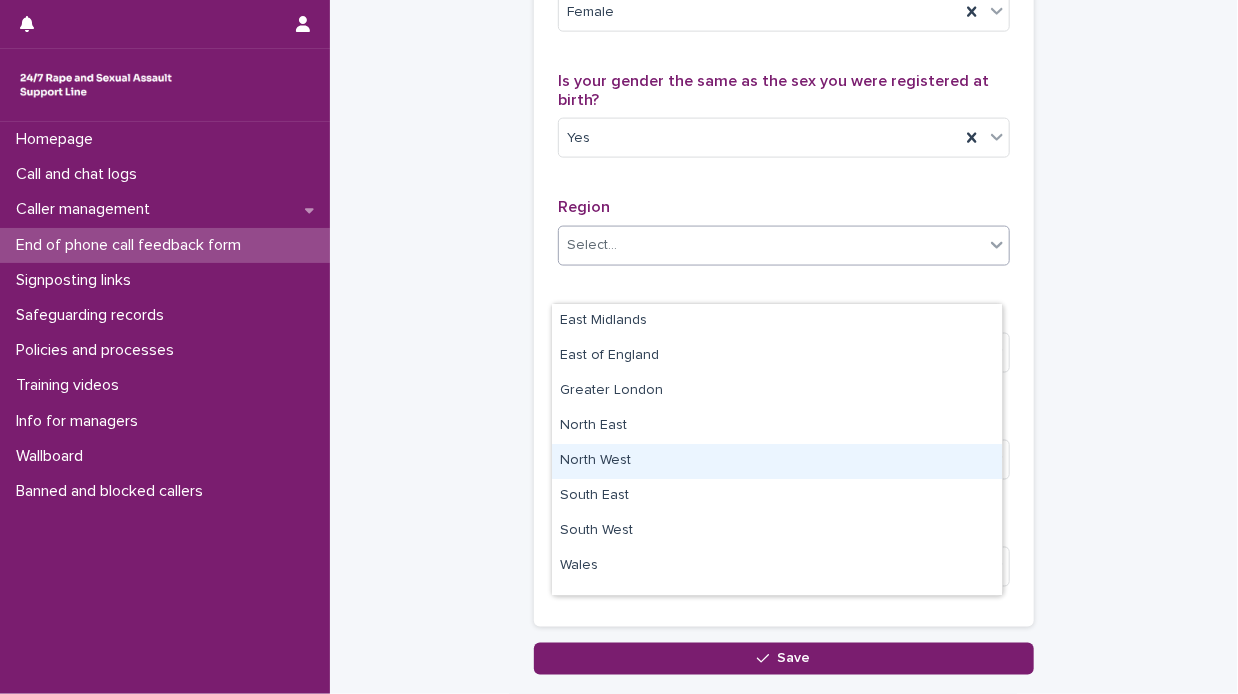click on "North West" at bounding box center (777, 461) 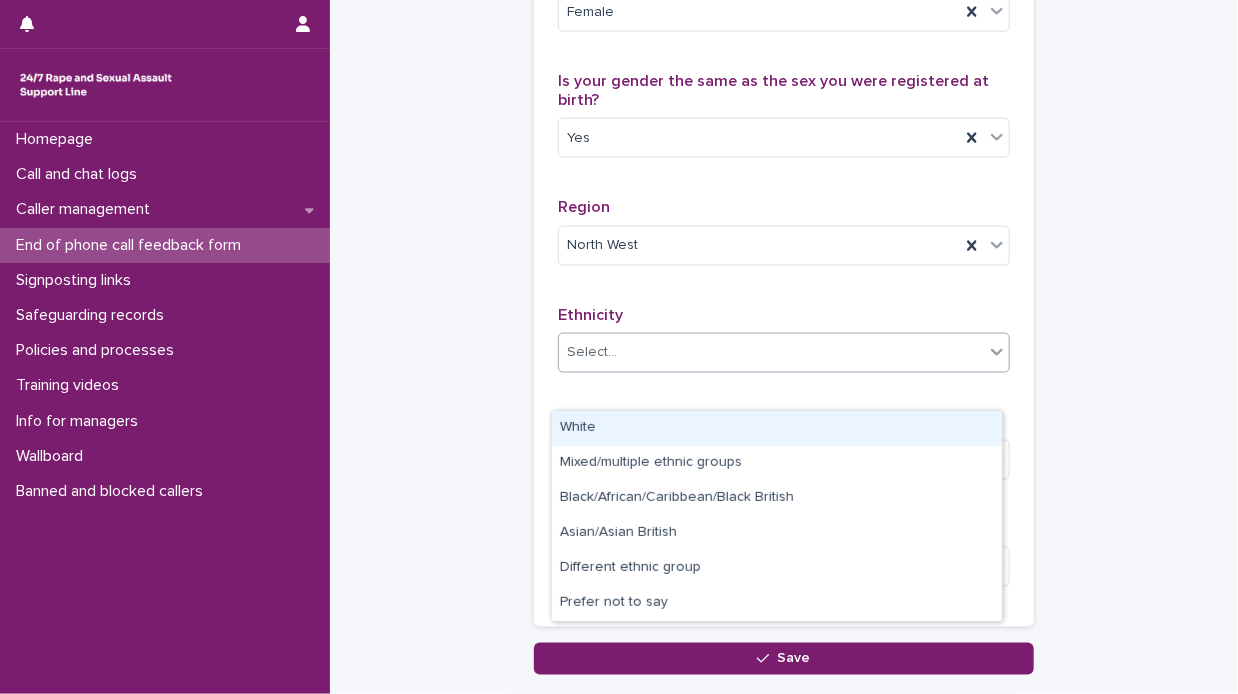 click 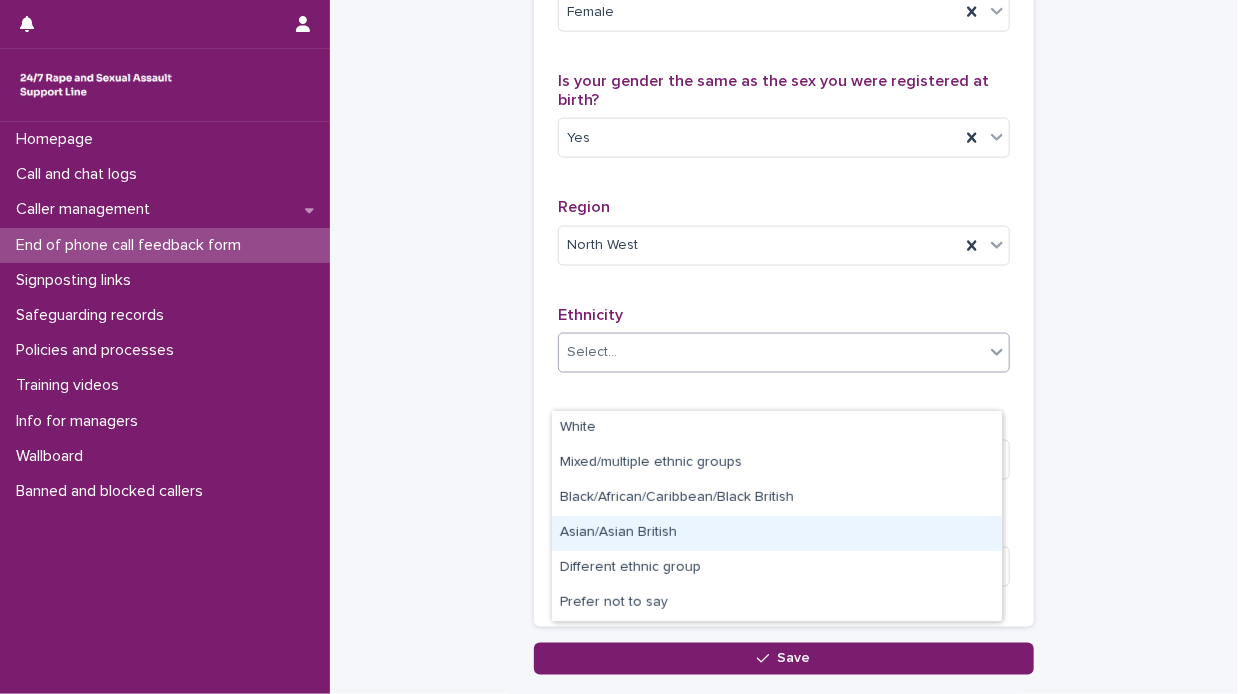 click on "Asian/Asian British" at bounding box center (777, 533) 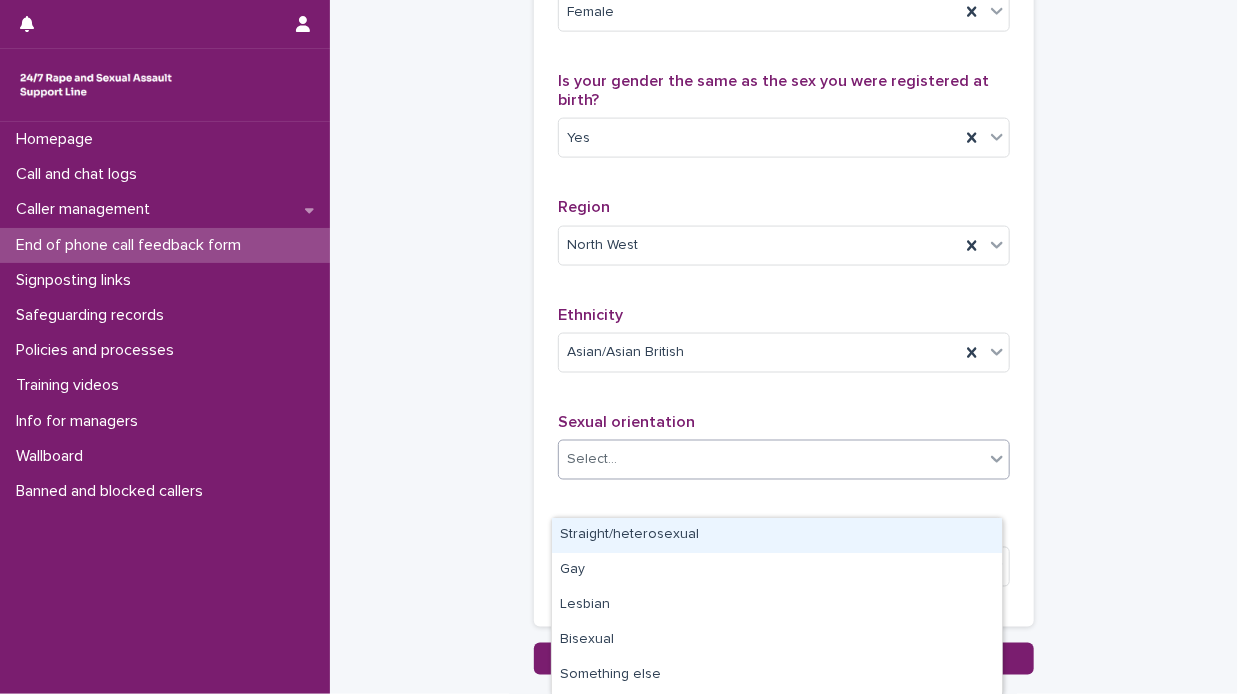 click 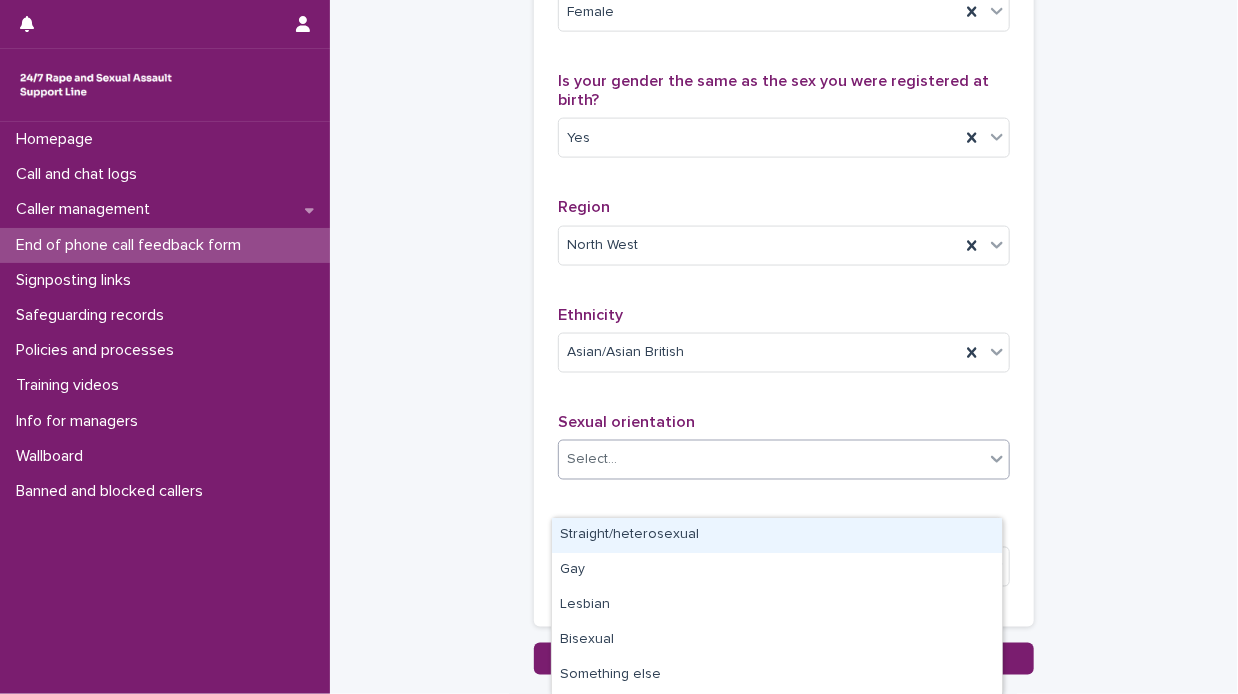 click on "Straight/heterosexual" at bounding box center [777, 535] 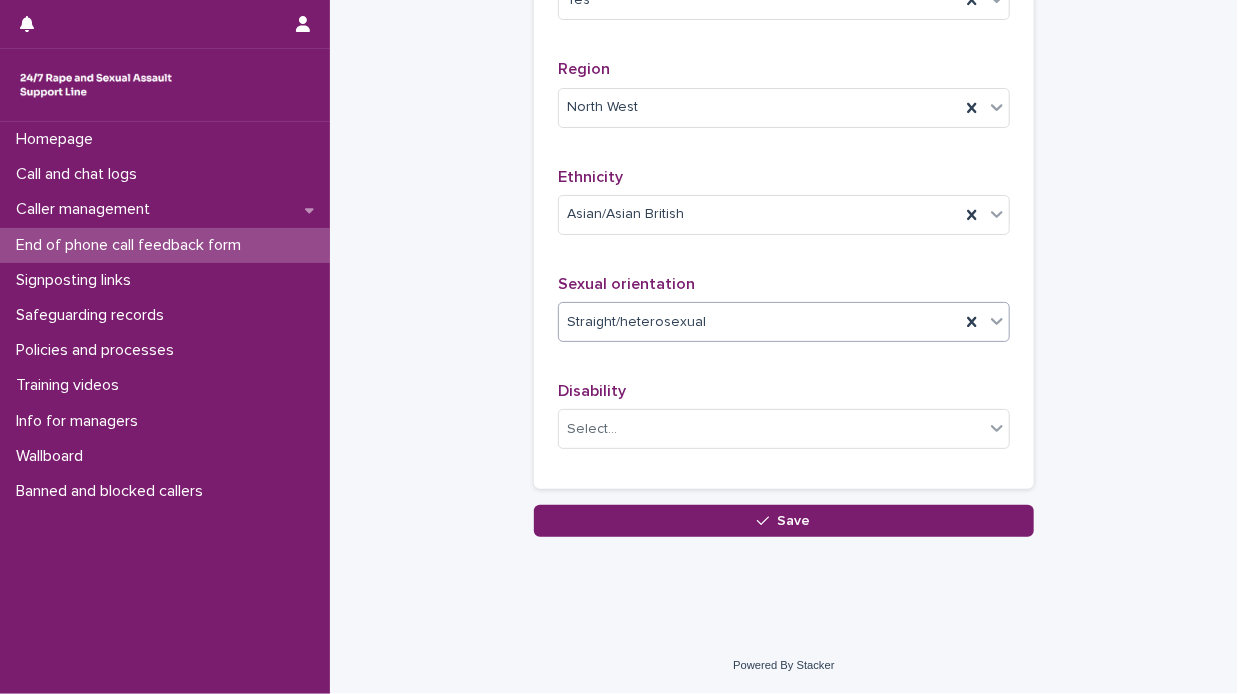 scroll, scrollTop: 1273, scrollLeft: 0, axis: vertical 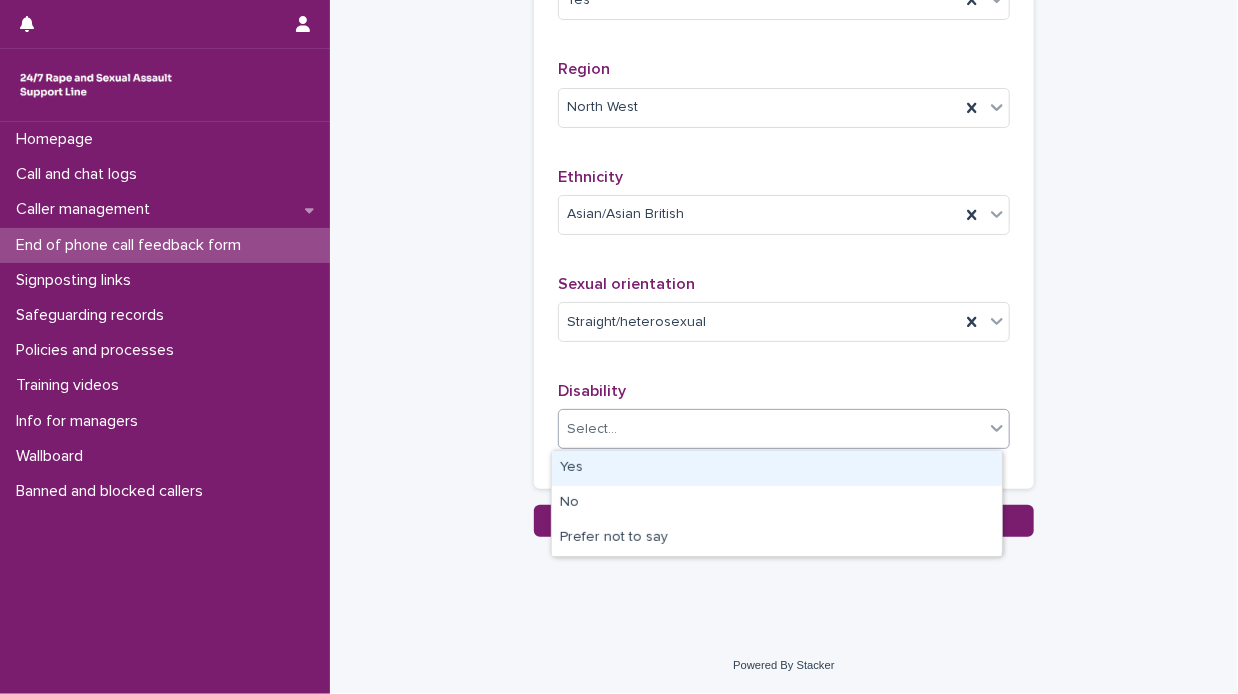 click 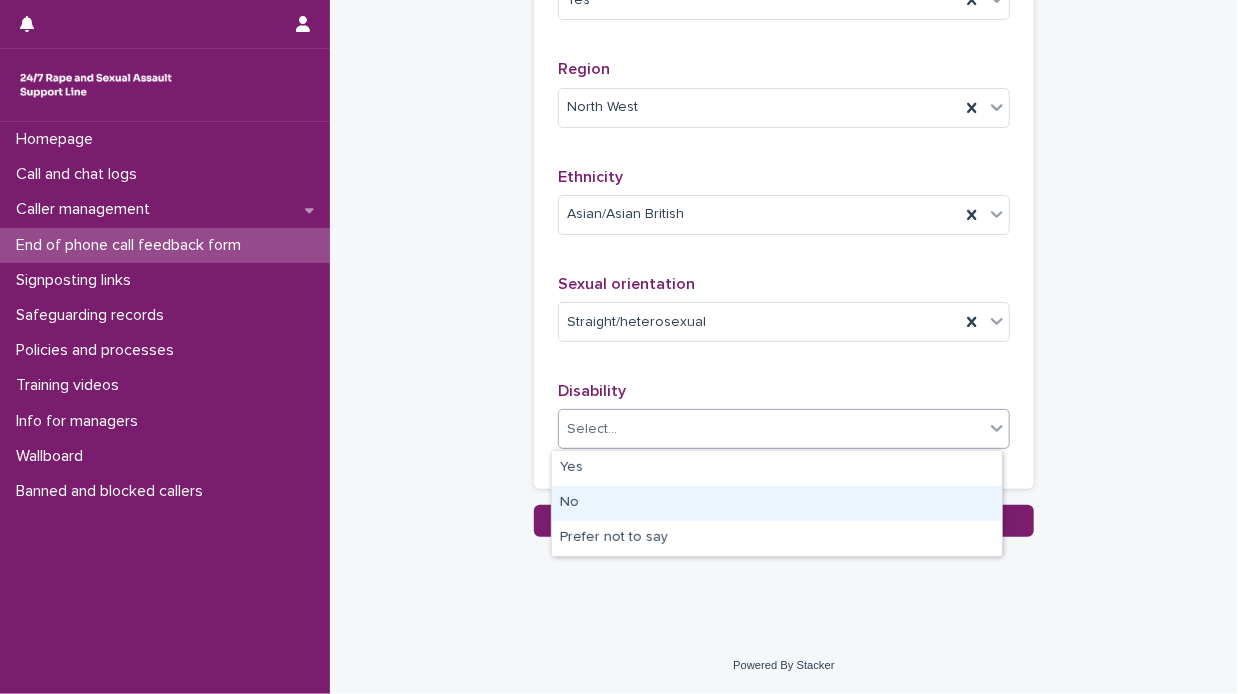 click on "No" at bounding box center (777, 503) 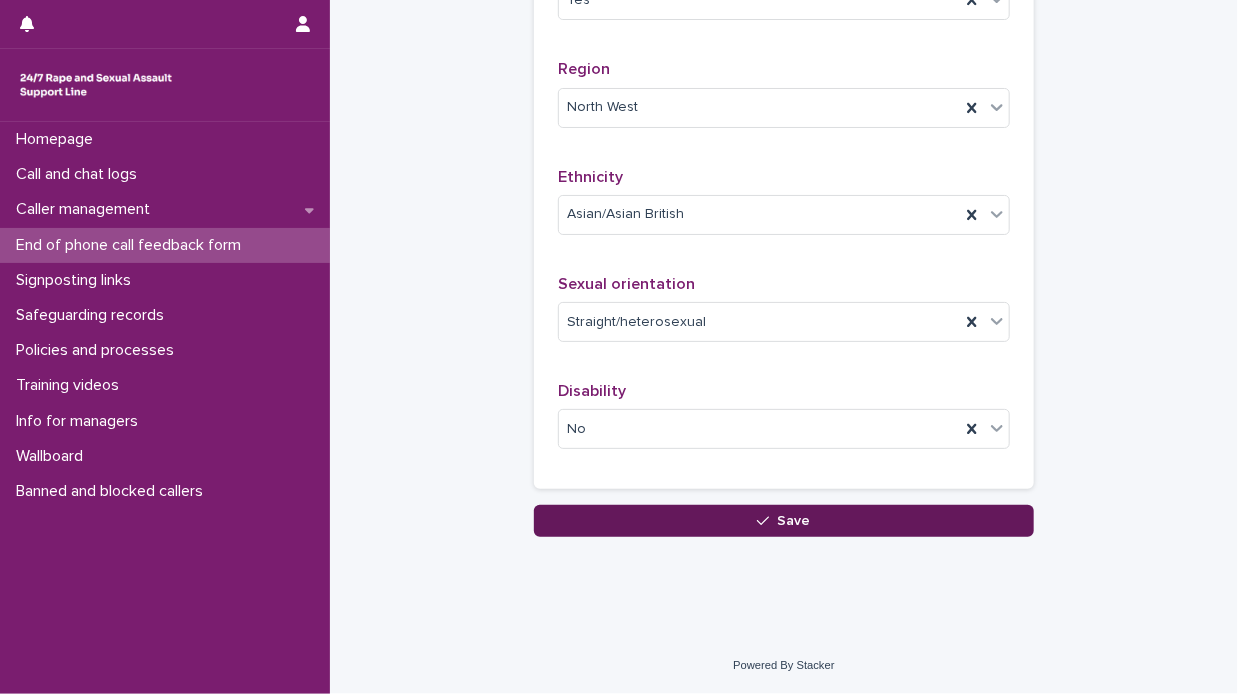 click on "Save" at bounding box center (794, 521) 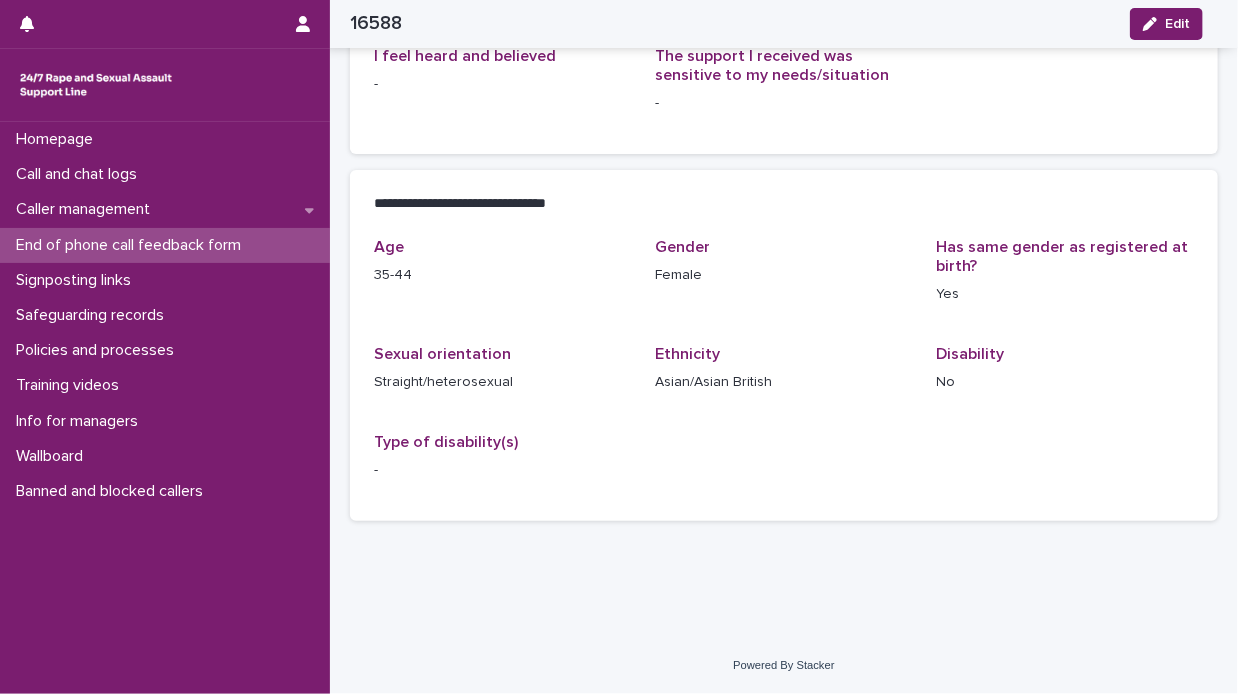 scroll, scrollTop: 338, scrollLeft: 0, axis: vertical 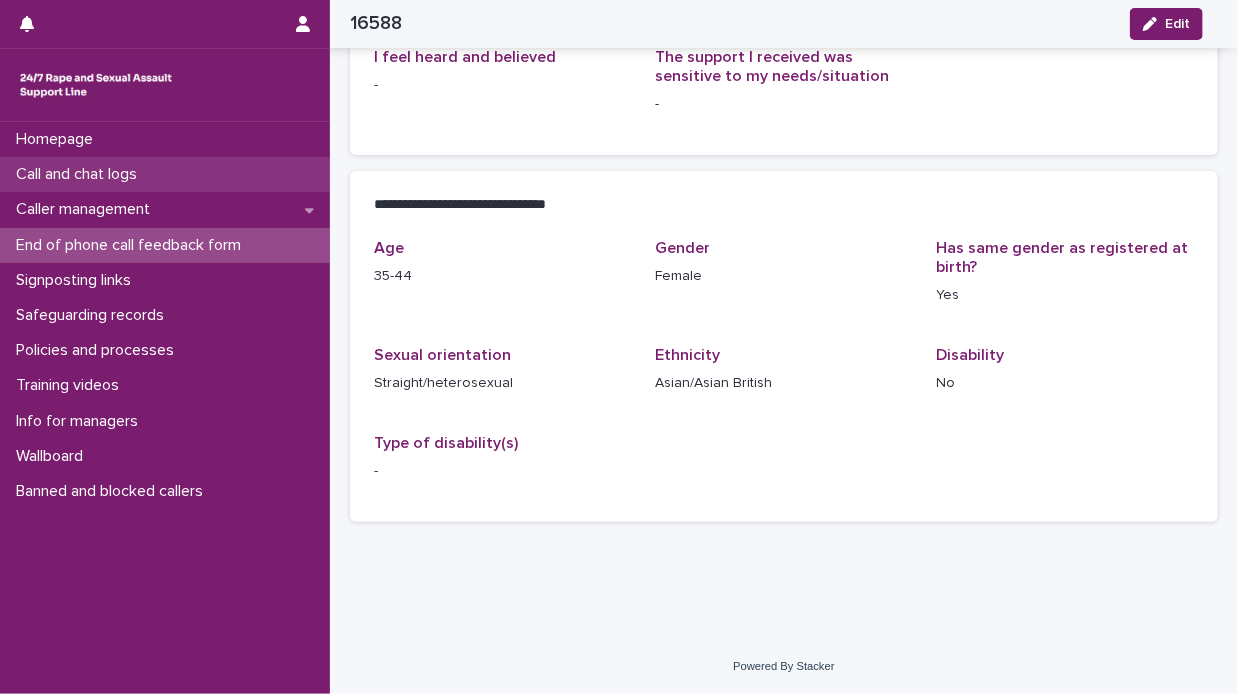 click on "Call and chat logs" at bounding box center [80, 174] 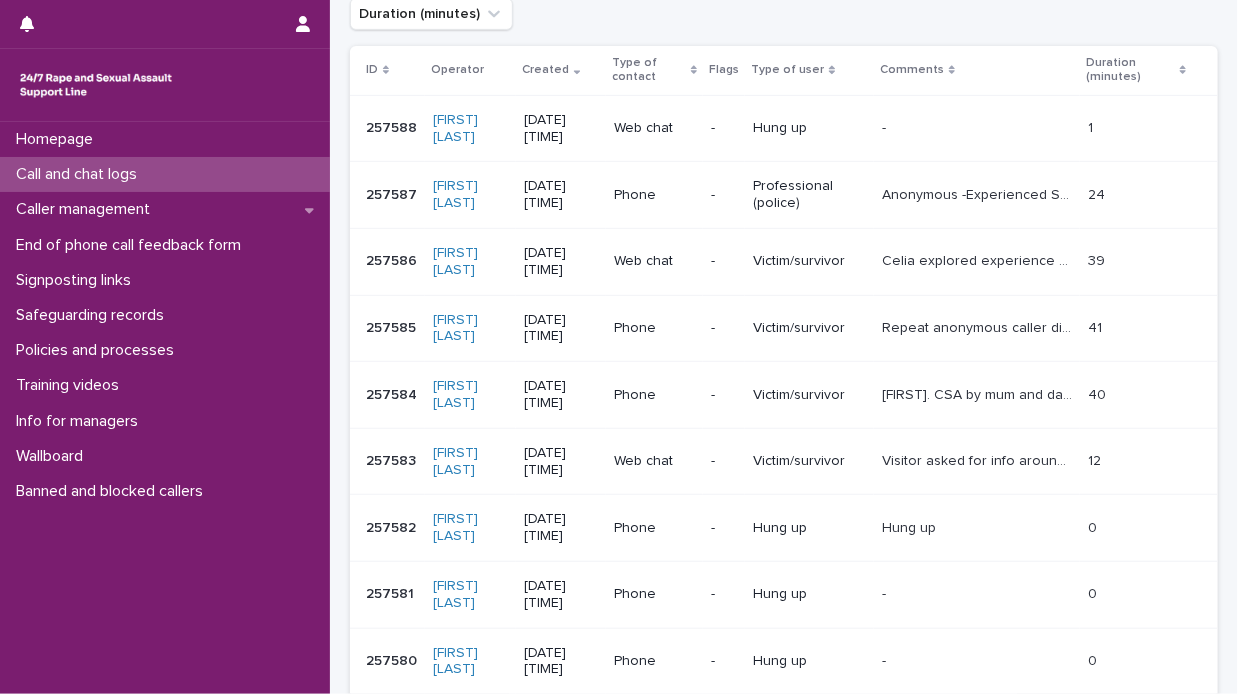 scroll, scrollTop: 0, scrollLeft: 0, axis: both 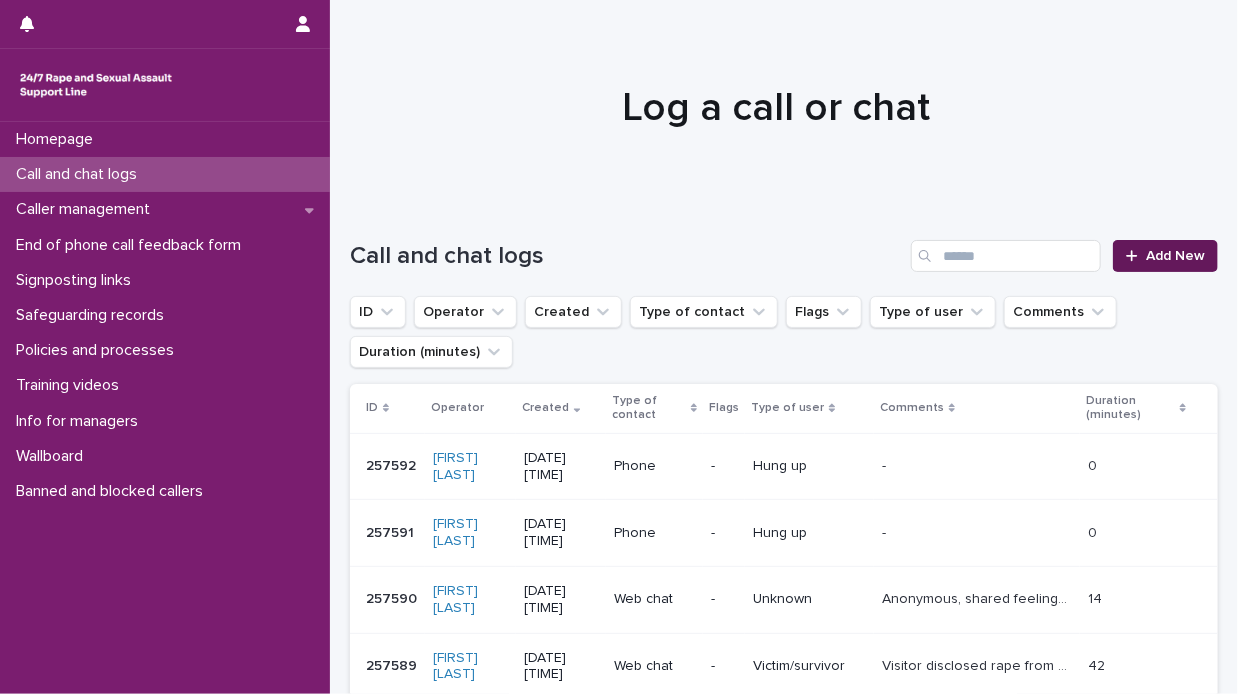 click on "Add New" at bounding box center [1165, 256] 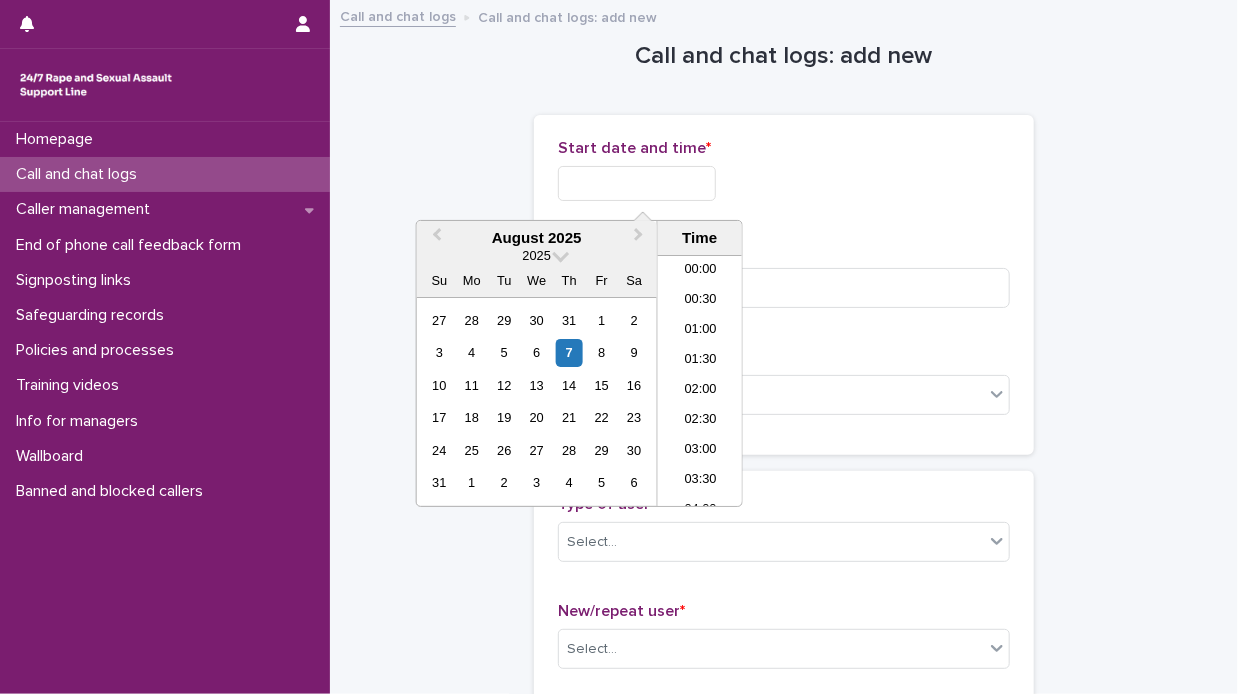 click at bounding box center (637, 183) 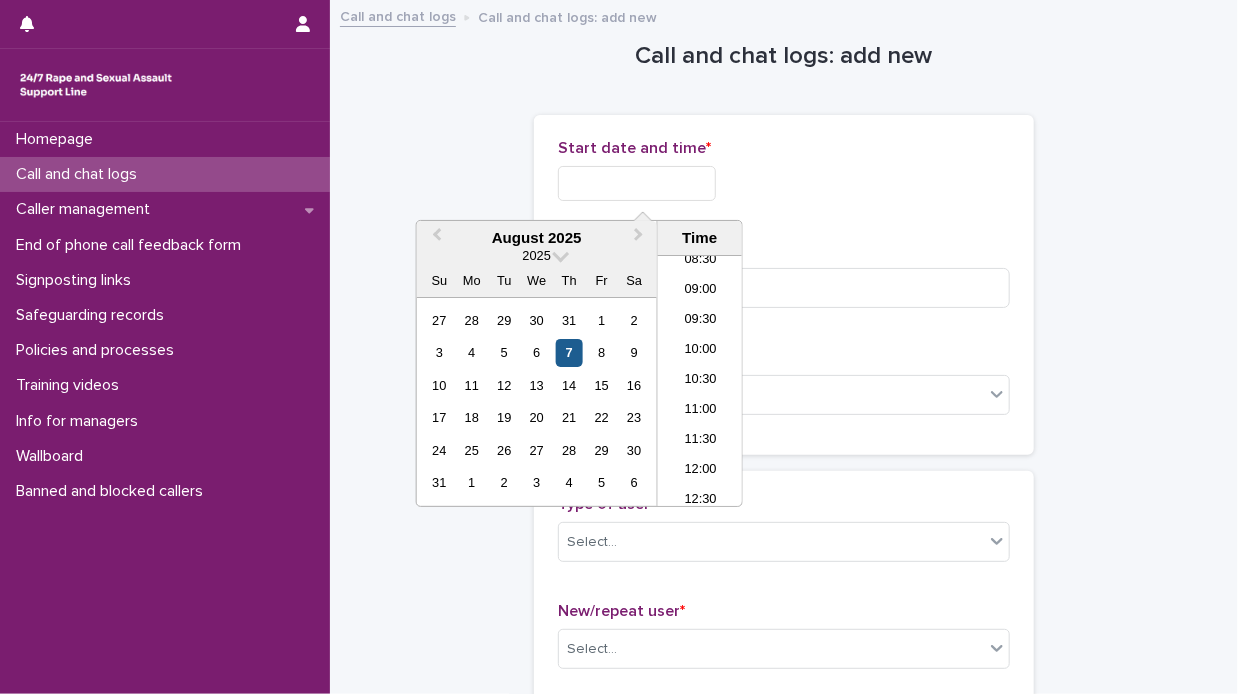 click on "7" at bounding box center [569, 352] 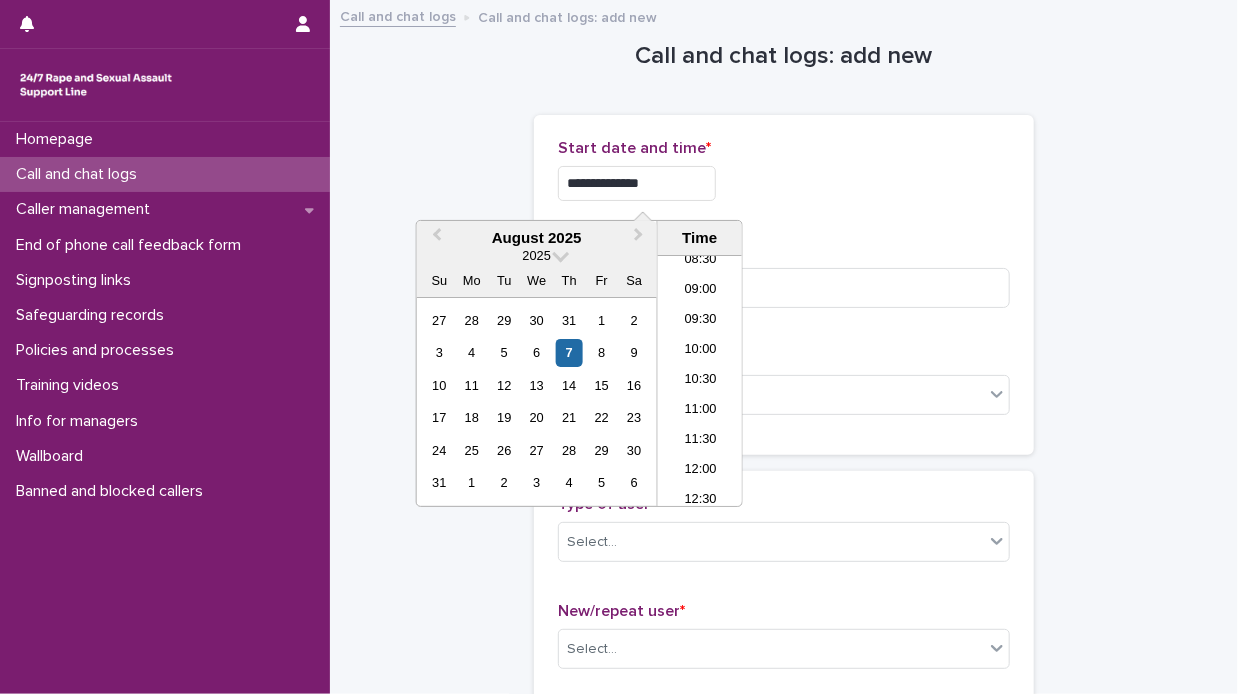 drag, startPoint x: 715, startPoint y: 346, endPoint x: 684, endPoint y: 262, distance: 89.537704 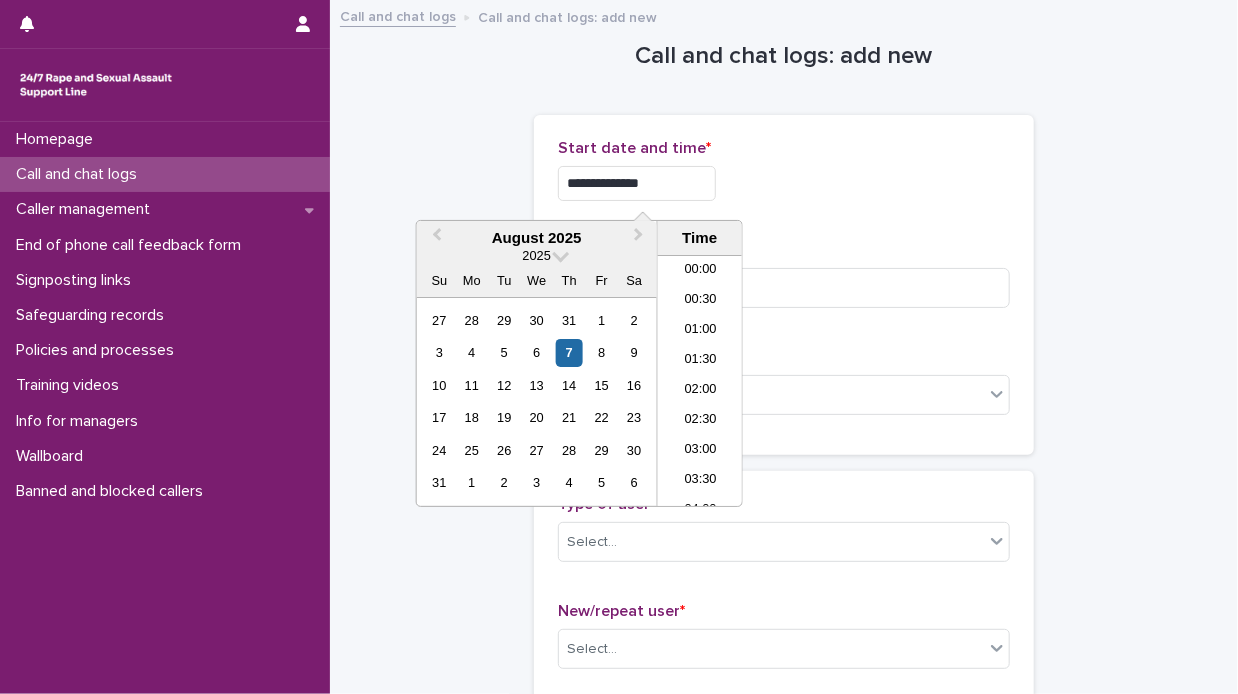 click on "**********" at bounding box center [637, 183] 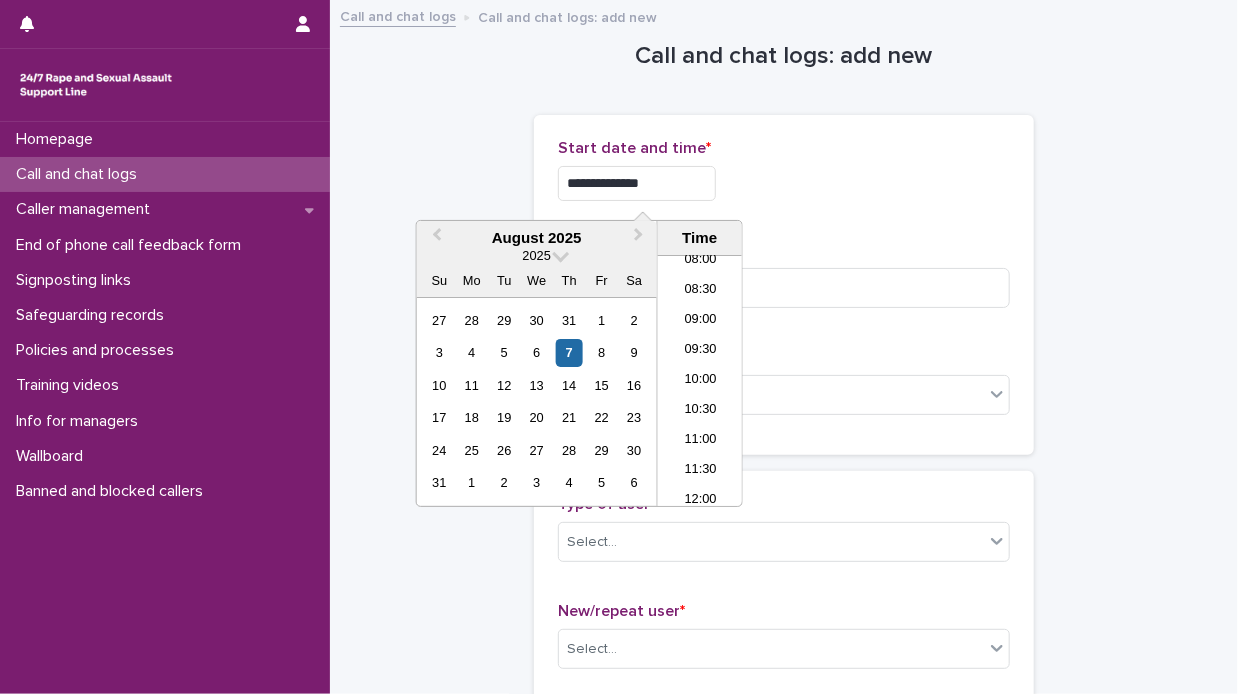 type on "**********" 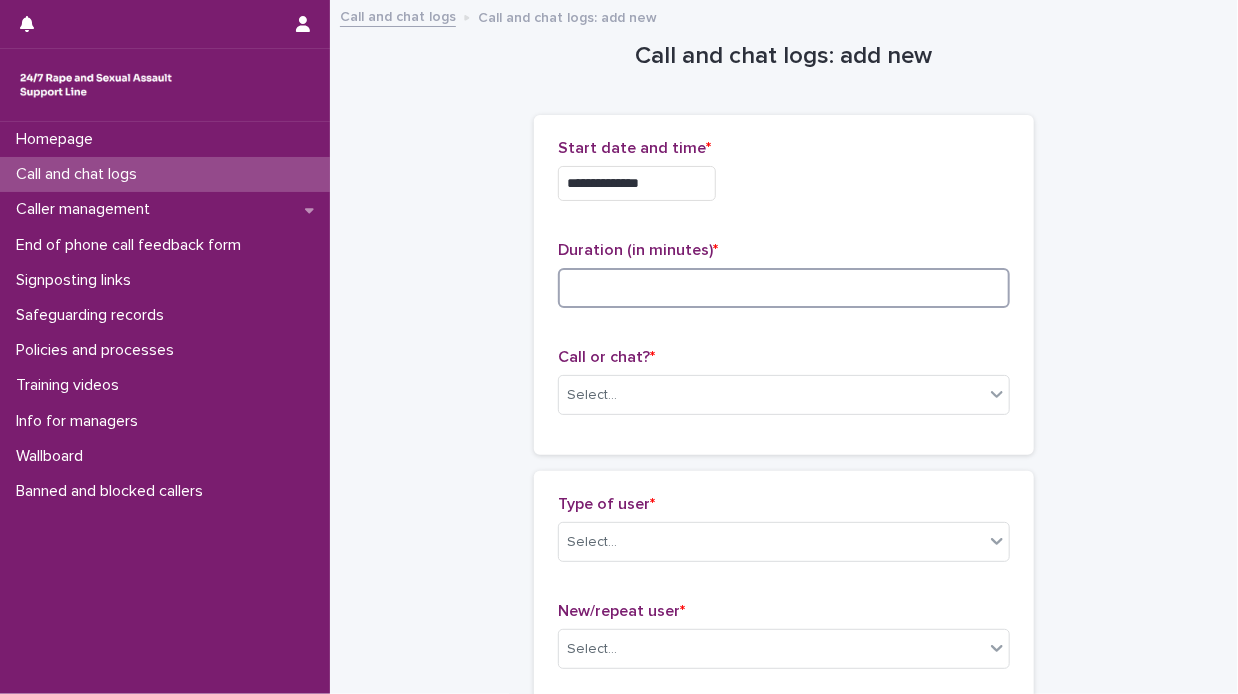 click at bounding box center (784, 288) 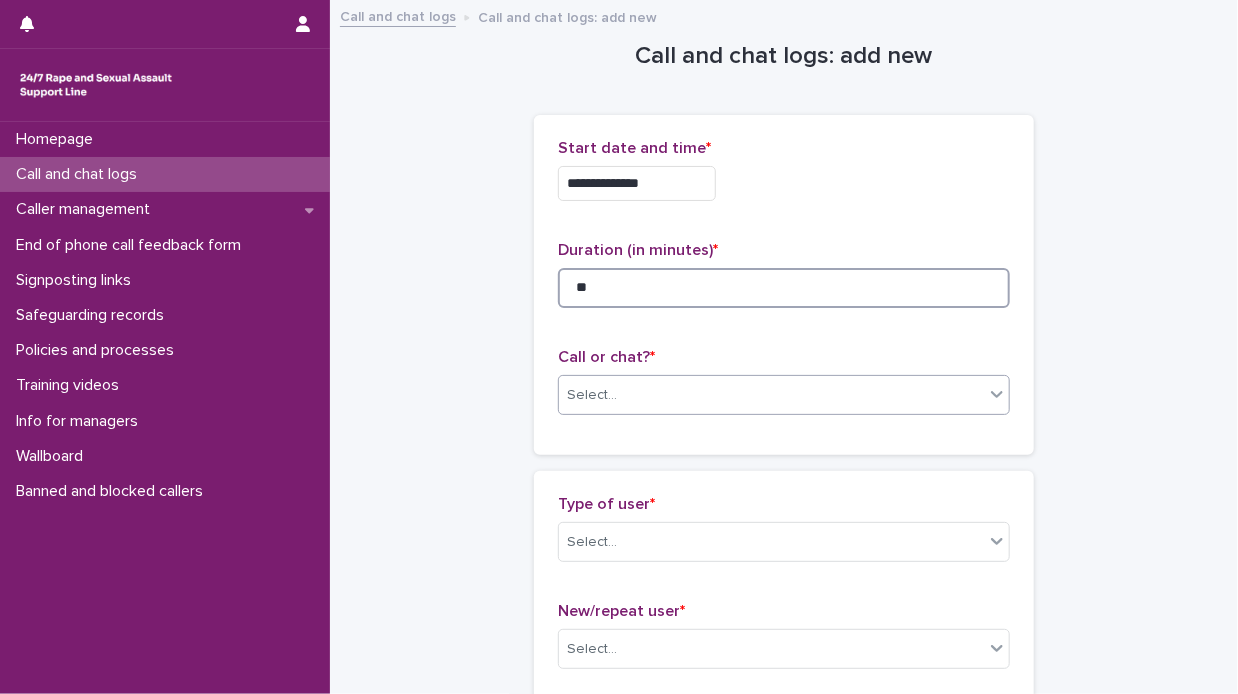 type on "**" 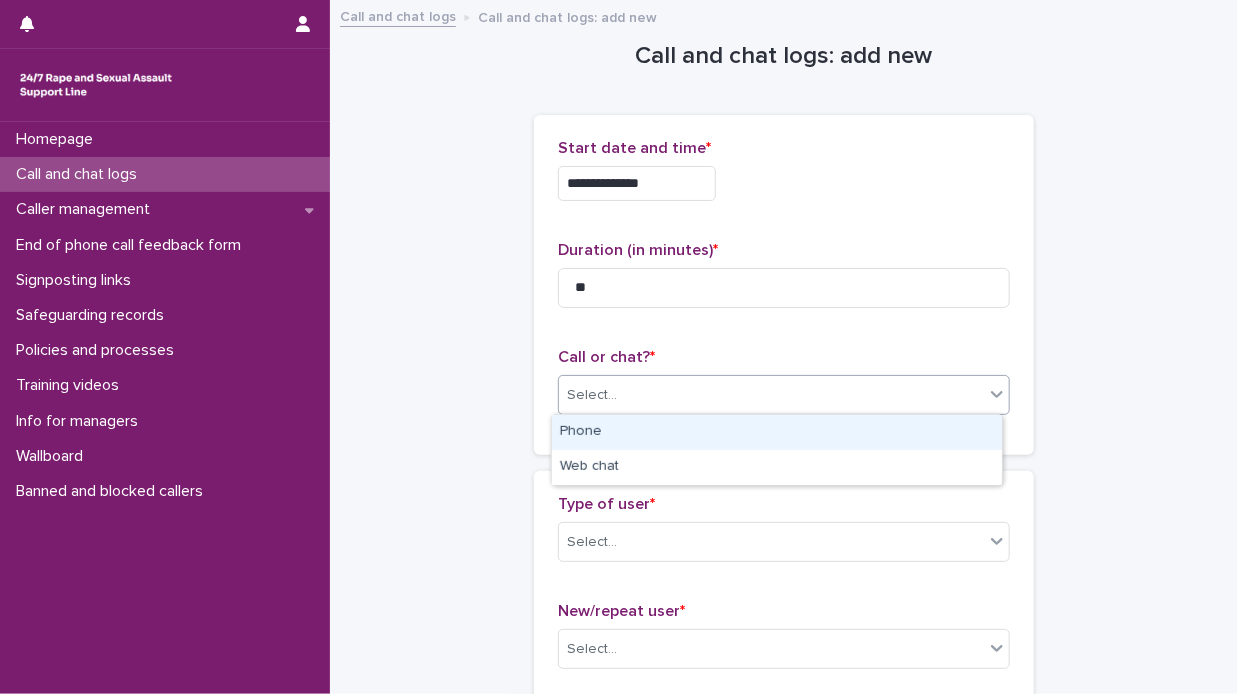 click 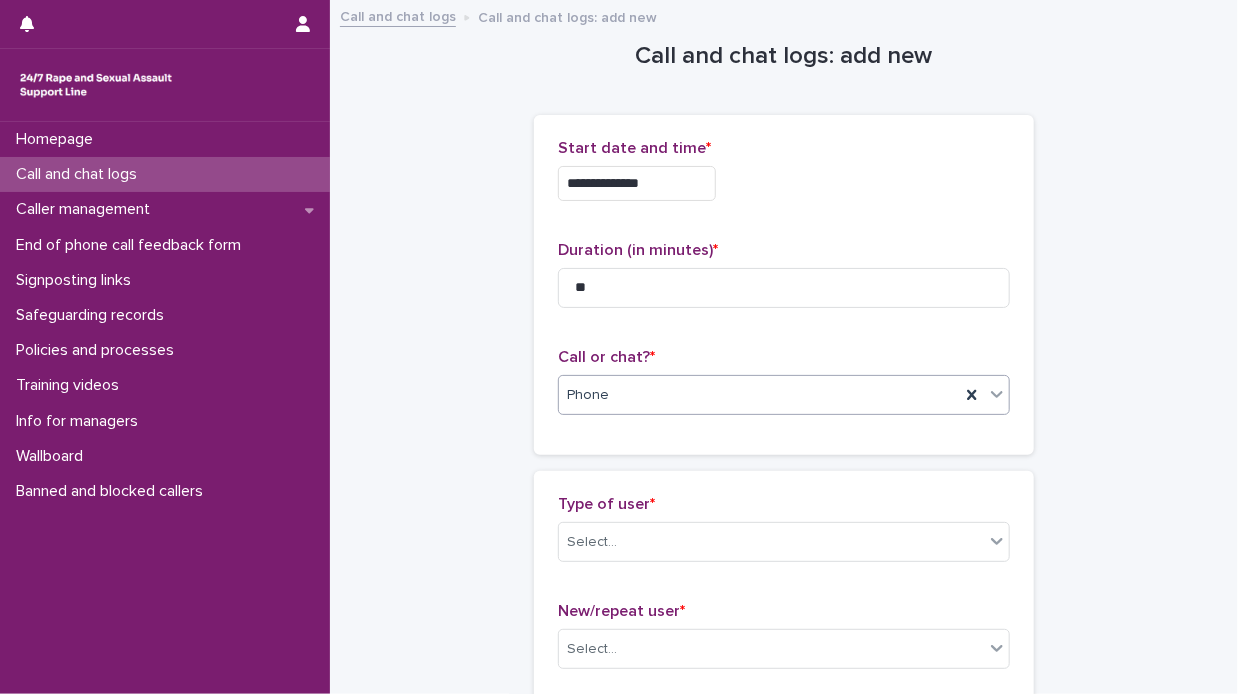scroll, scrollTop: 200, scrollLeft: 0, axis: vertical 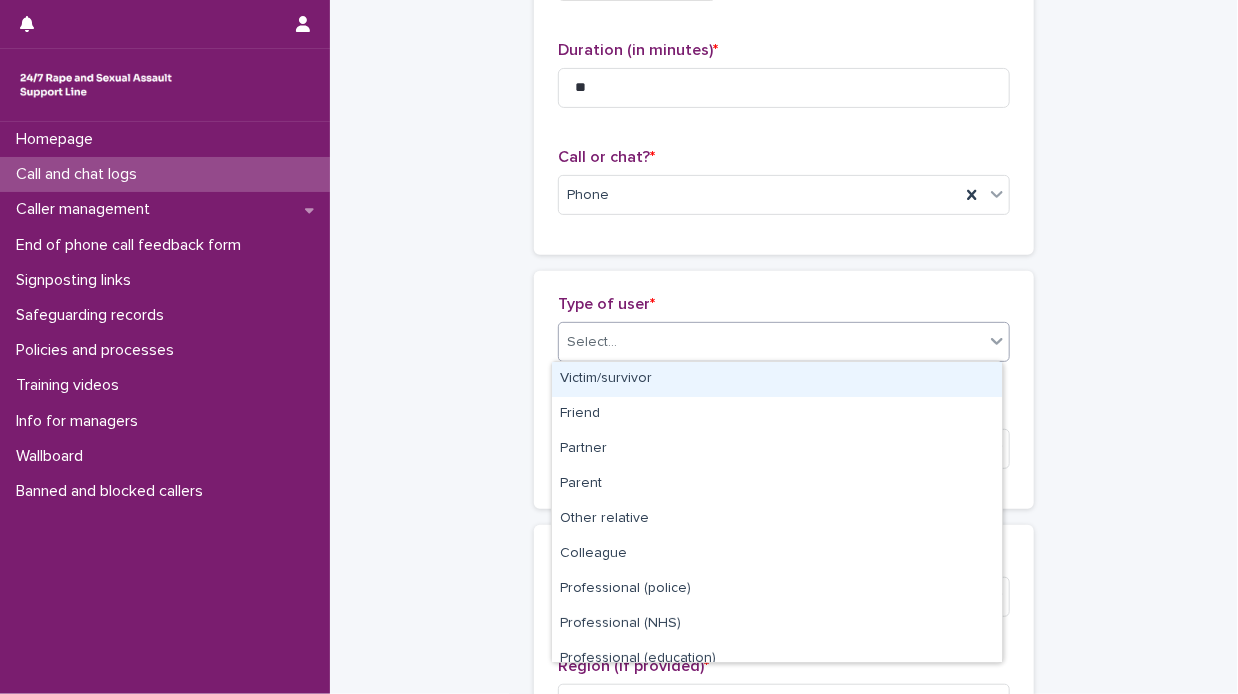 click 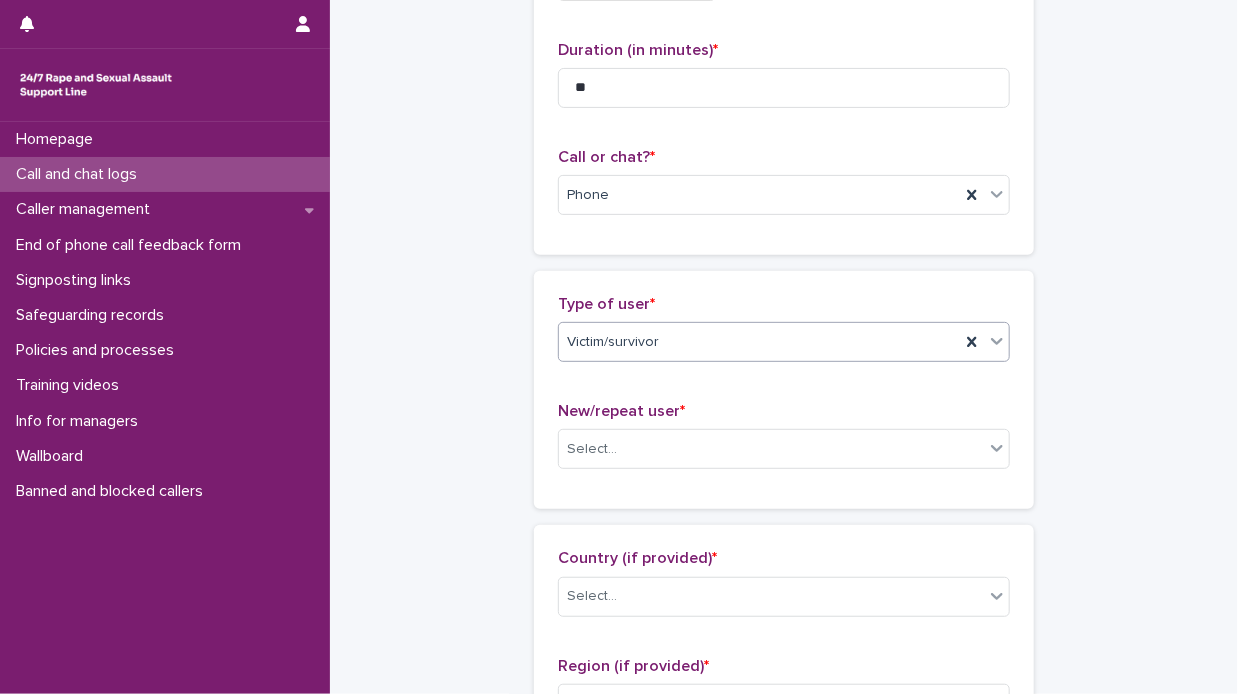 scroll, scrollTop: 400, scrollLeft: 0, axis: vertical 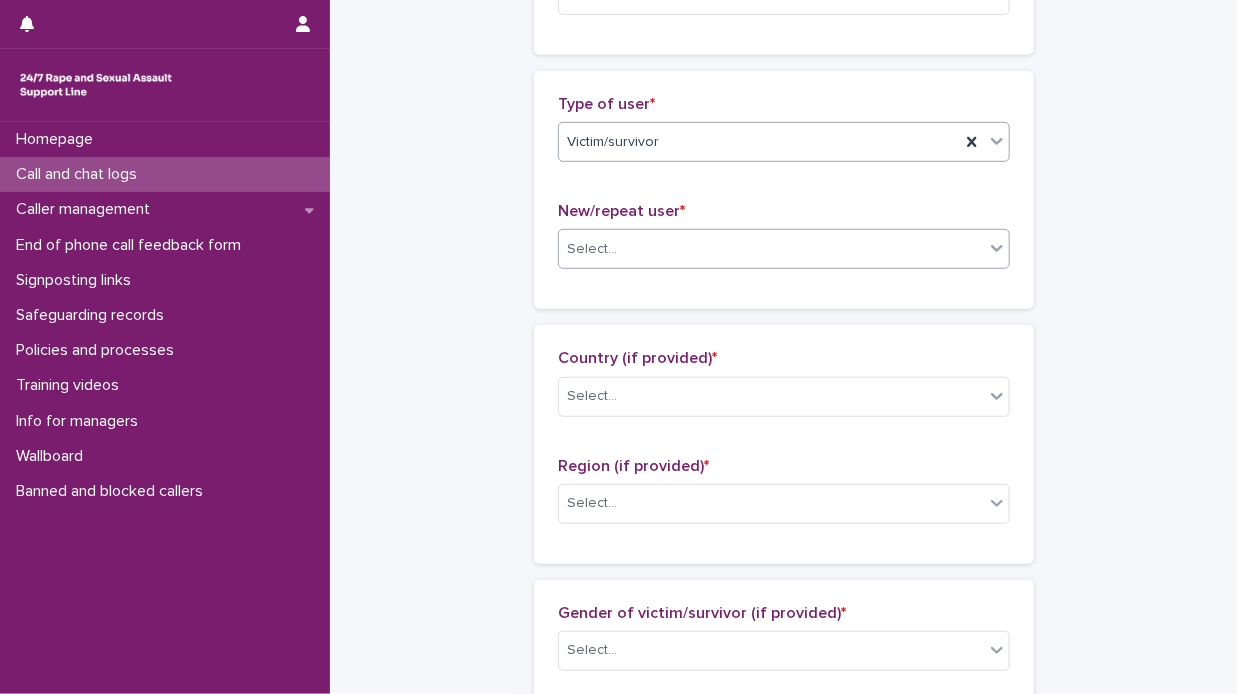 click 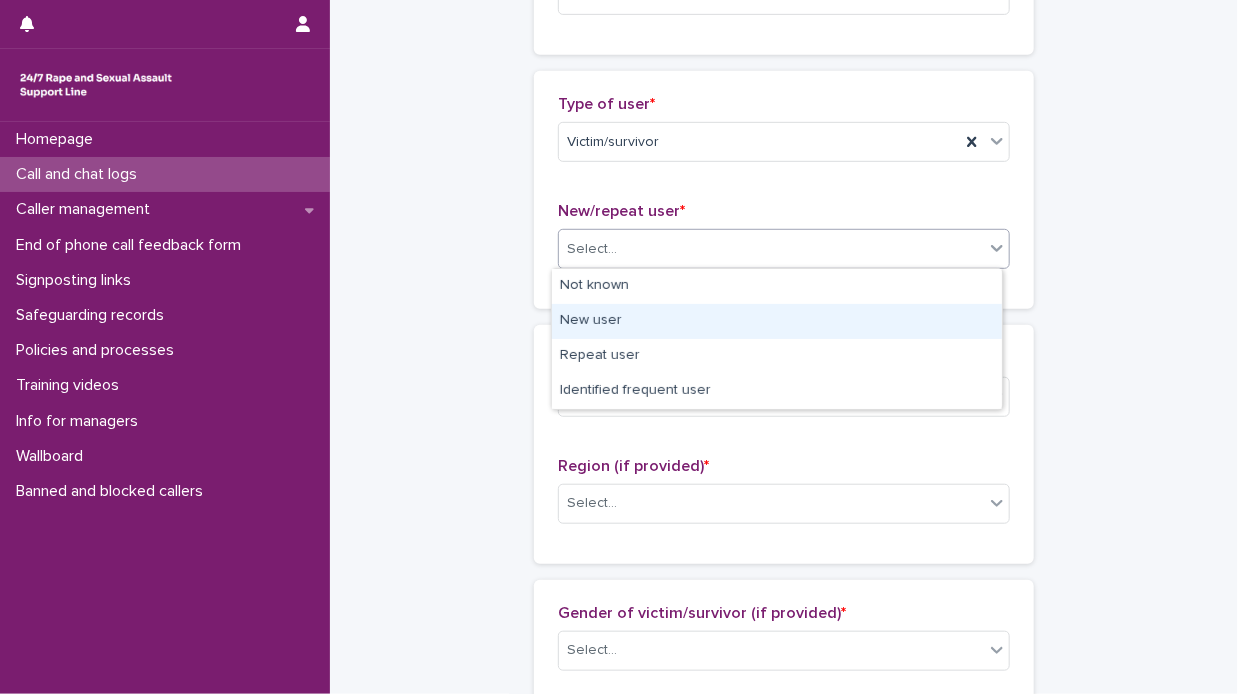 click on "New user" at bounding box center (777, 321) 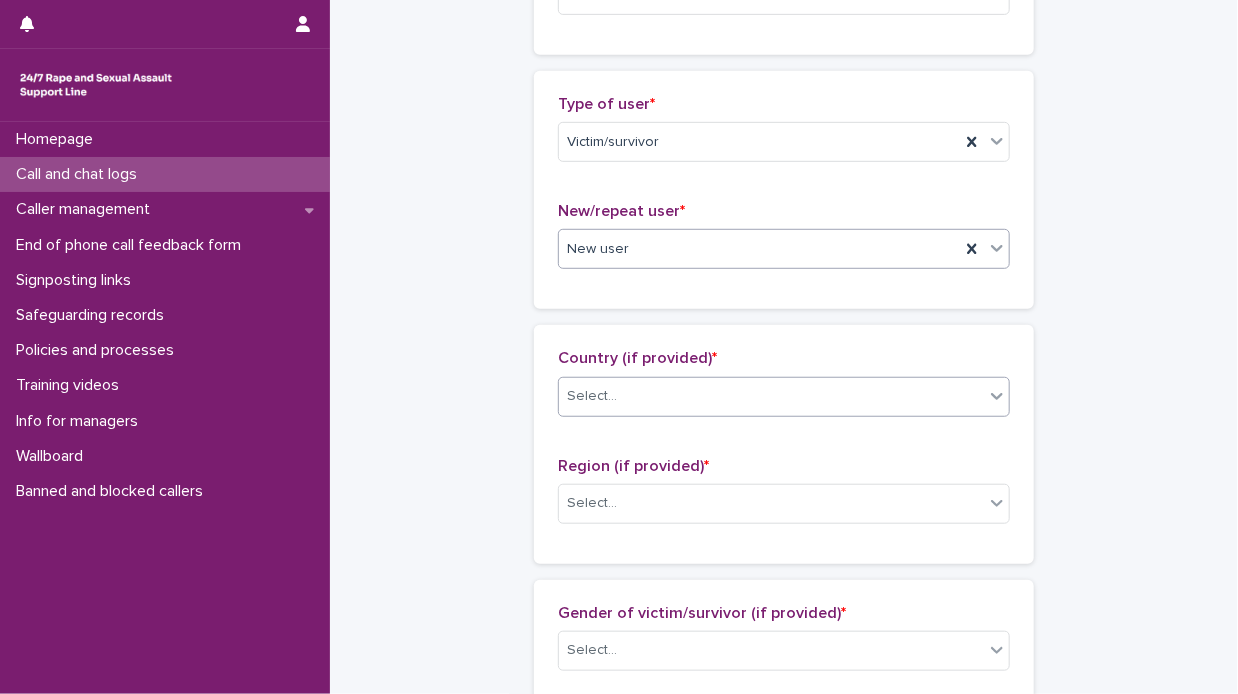 click 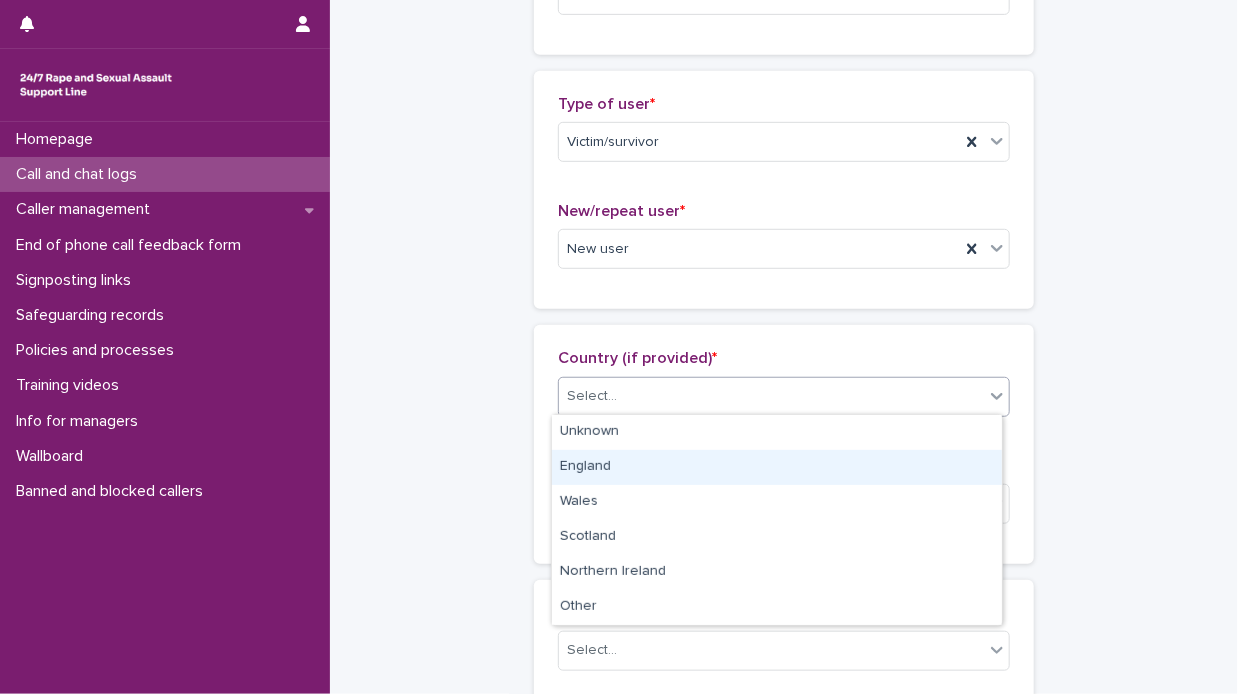 click on "England" at bounding box center (777, 467) 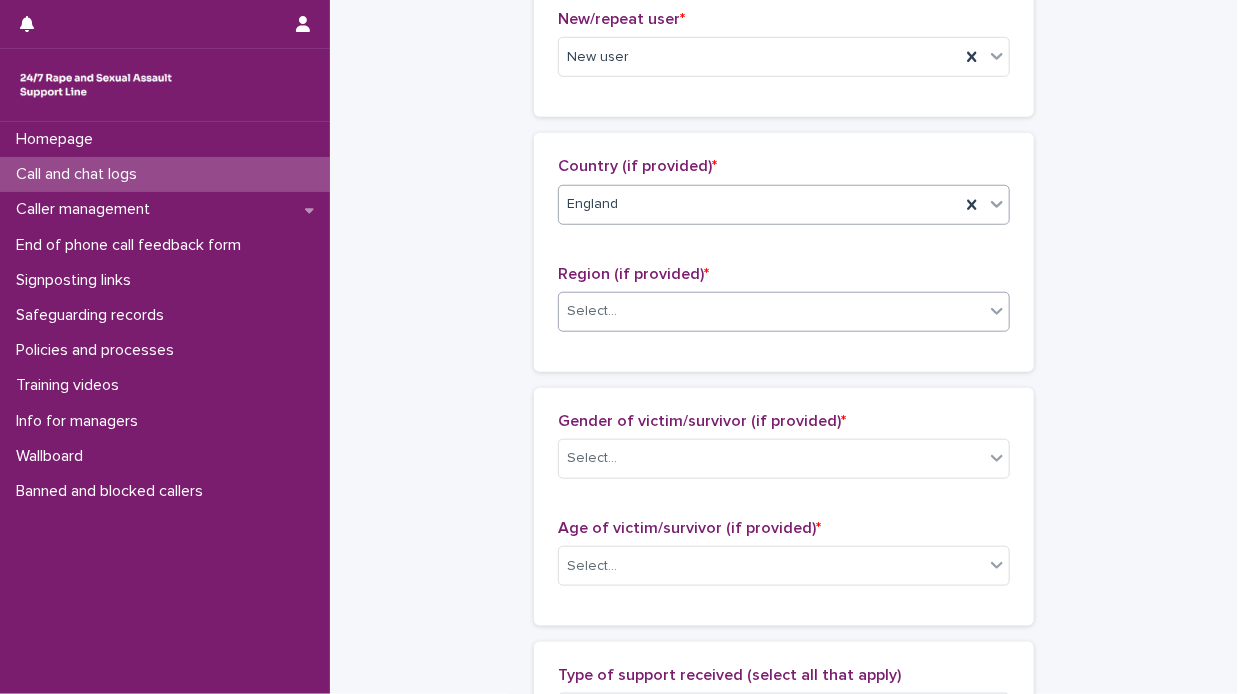 scroll, scrollTop: 600, scrollLeft: 0, axis: vertical 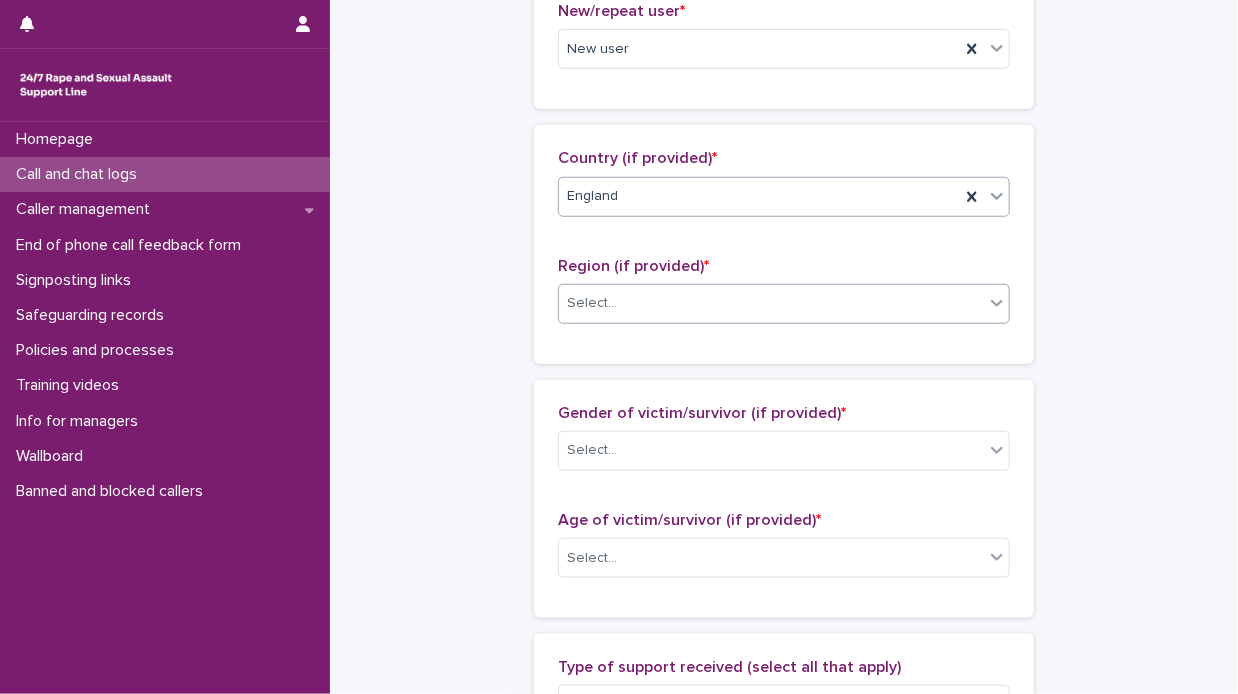 click 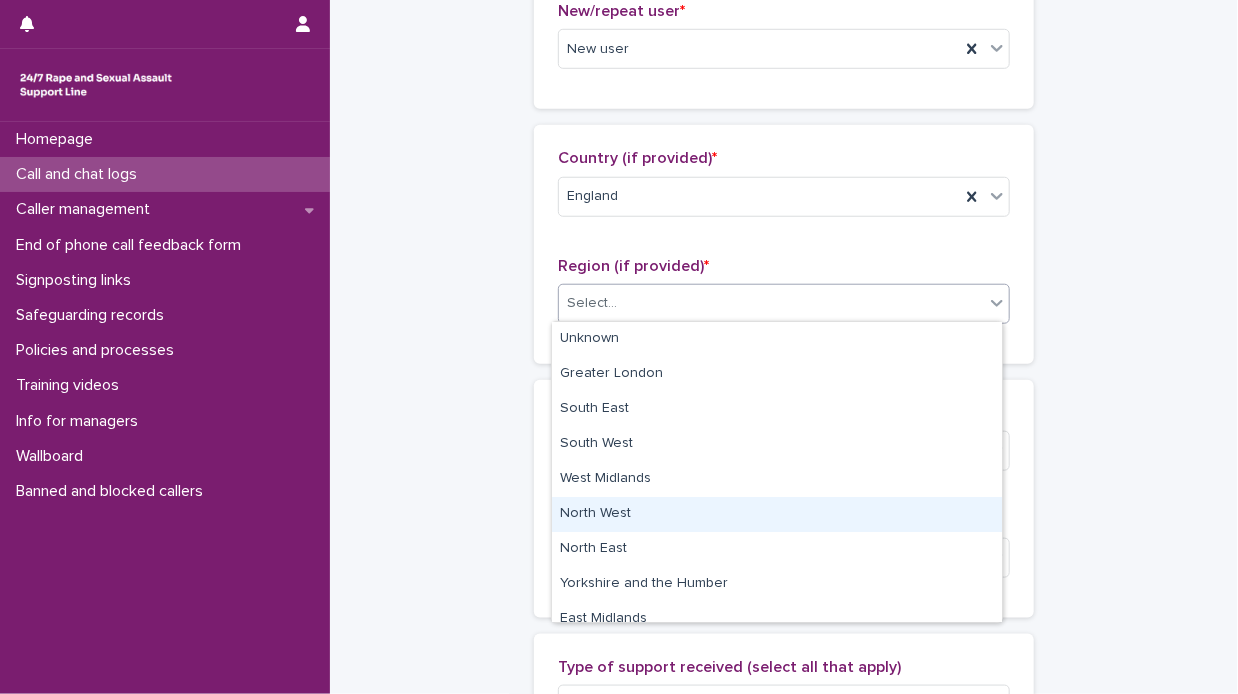 click on "North West" at bounding box center (777, 514) 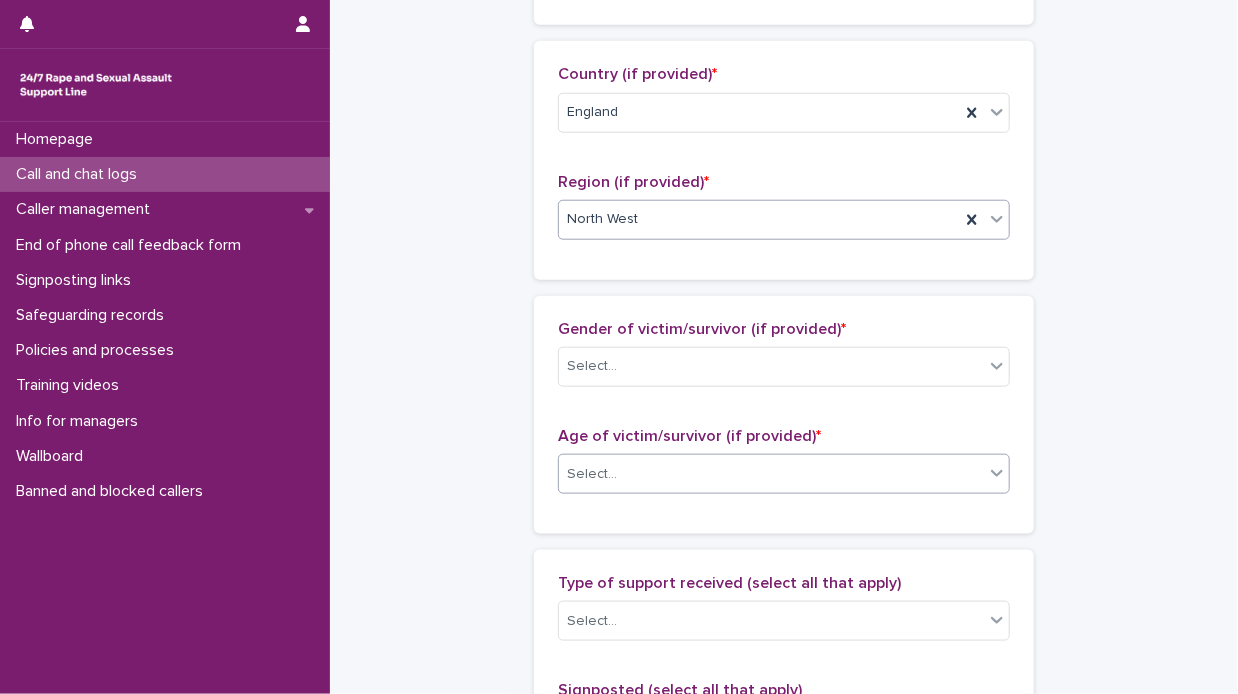 scroll, scrollTop: 800, scrollLeft: 0, axis: vertical 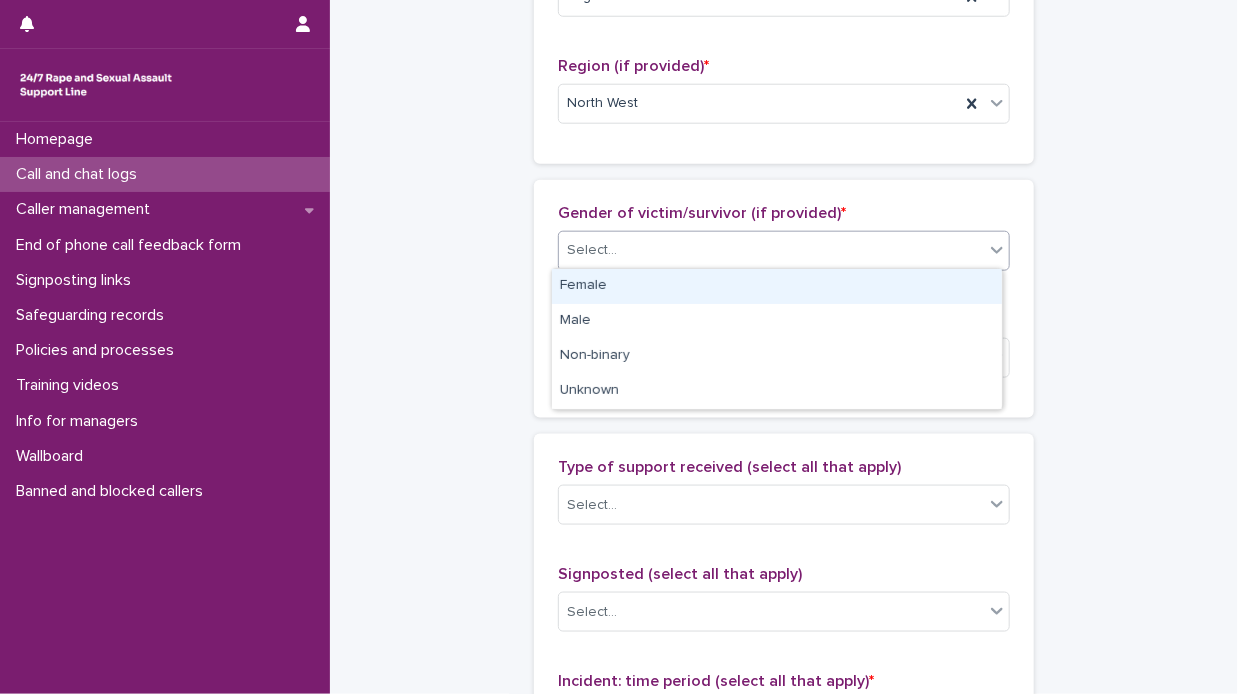 click 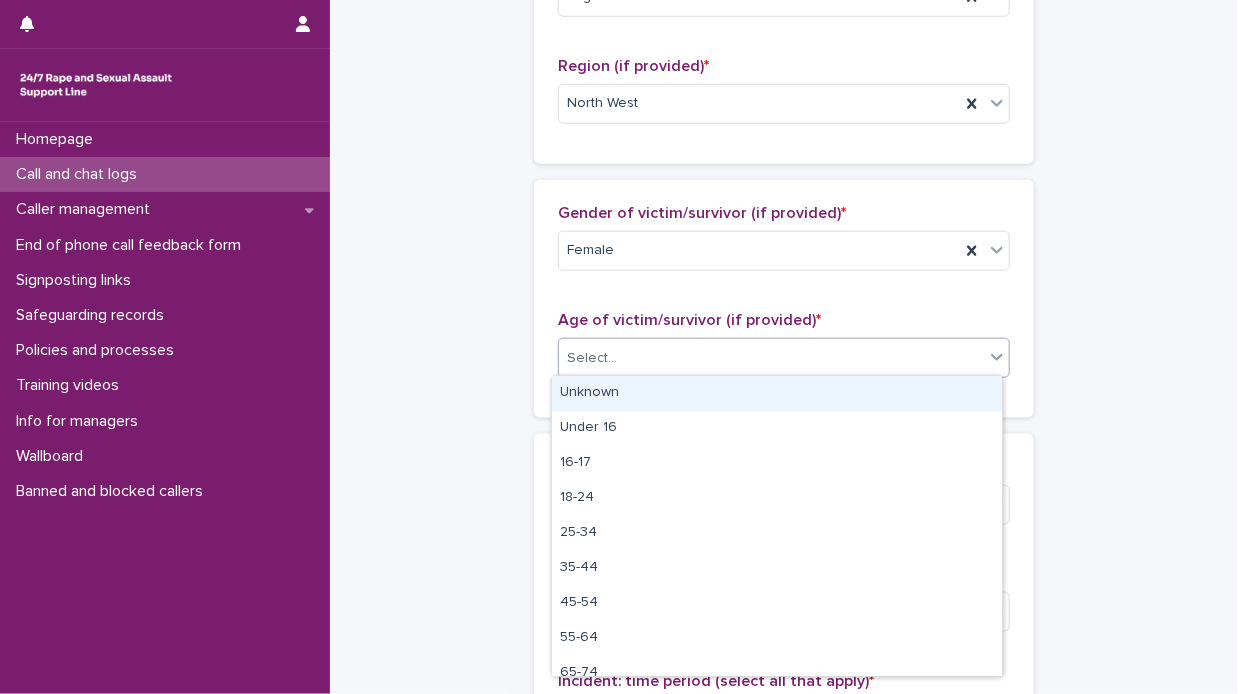 click 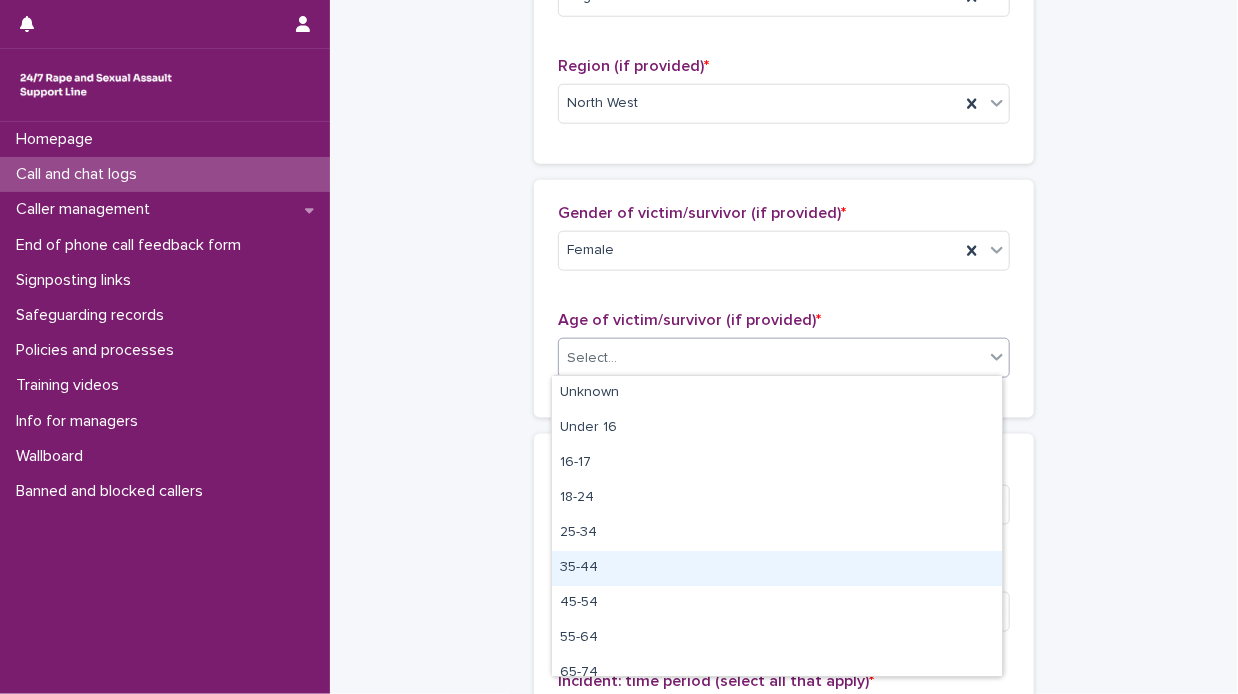 click on "35-44" at bounding box center [777, 568] 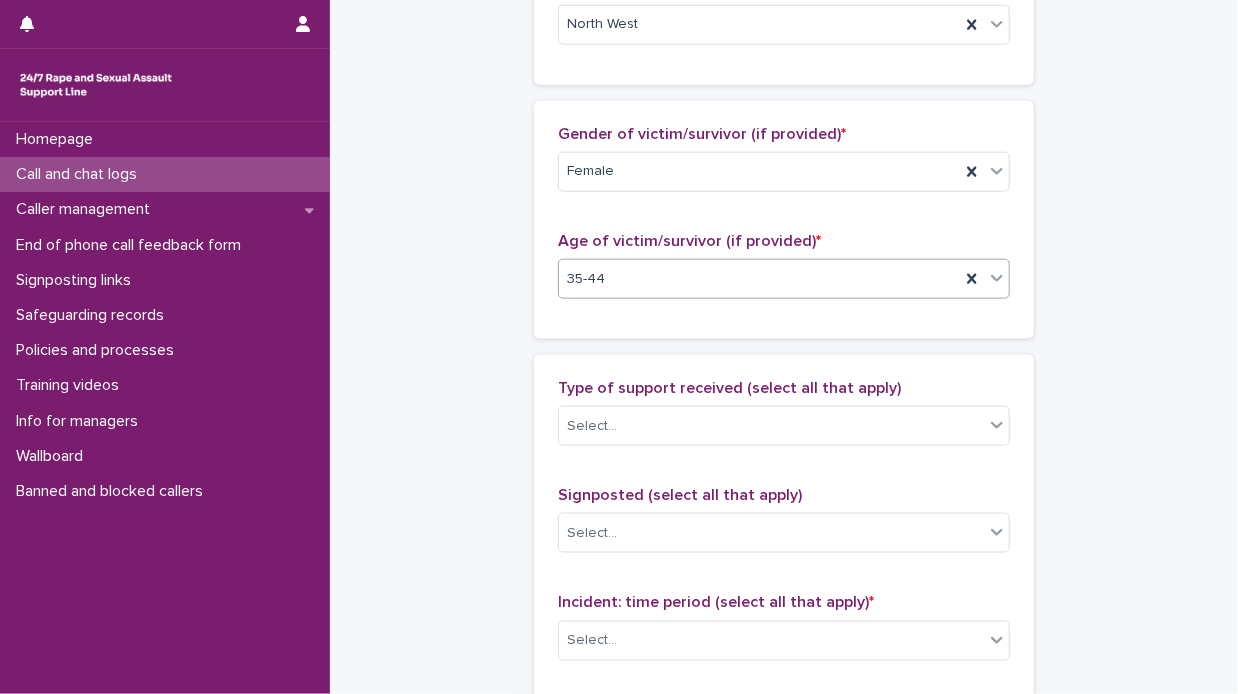 scroll, scrollTop: 1000, scrollLeft: 0, axis: vertical 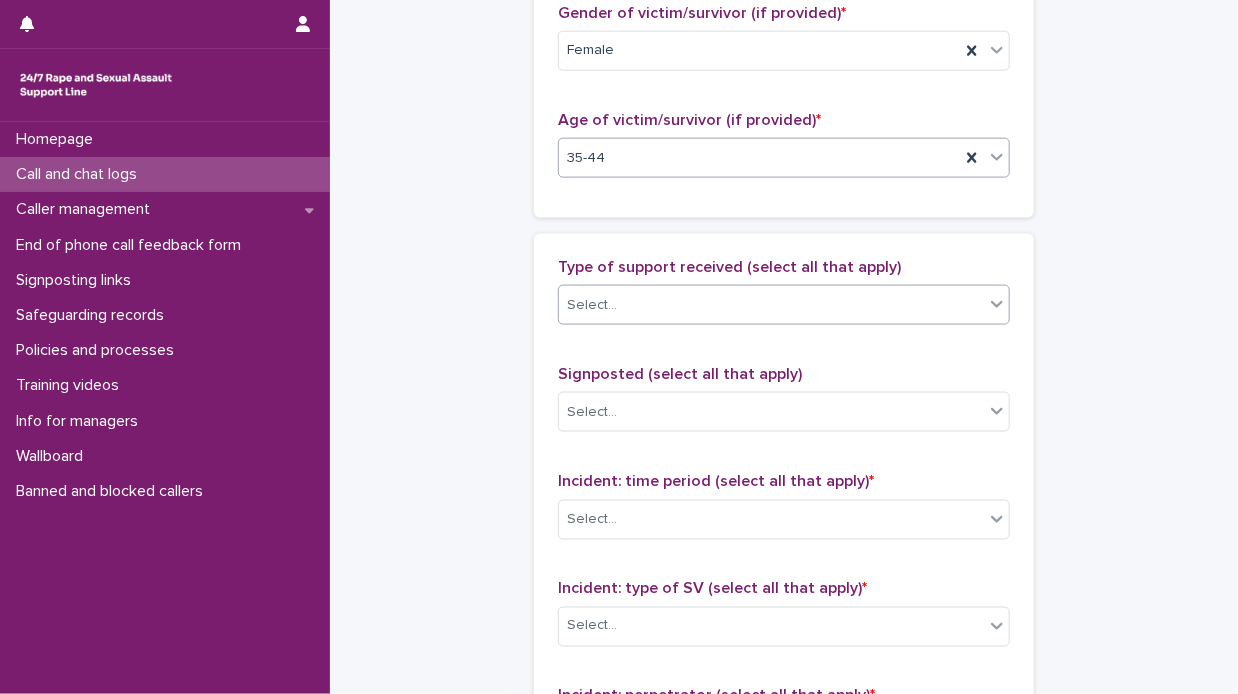 click 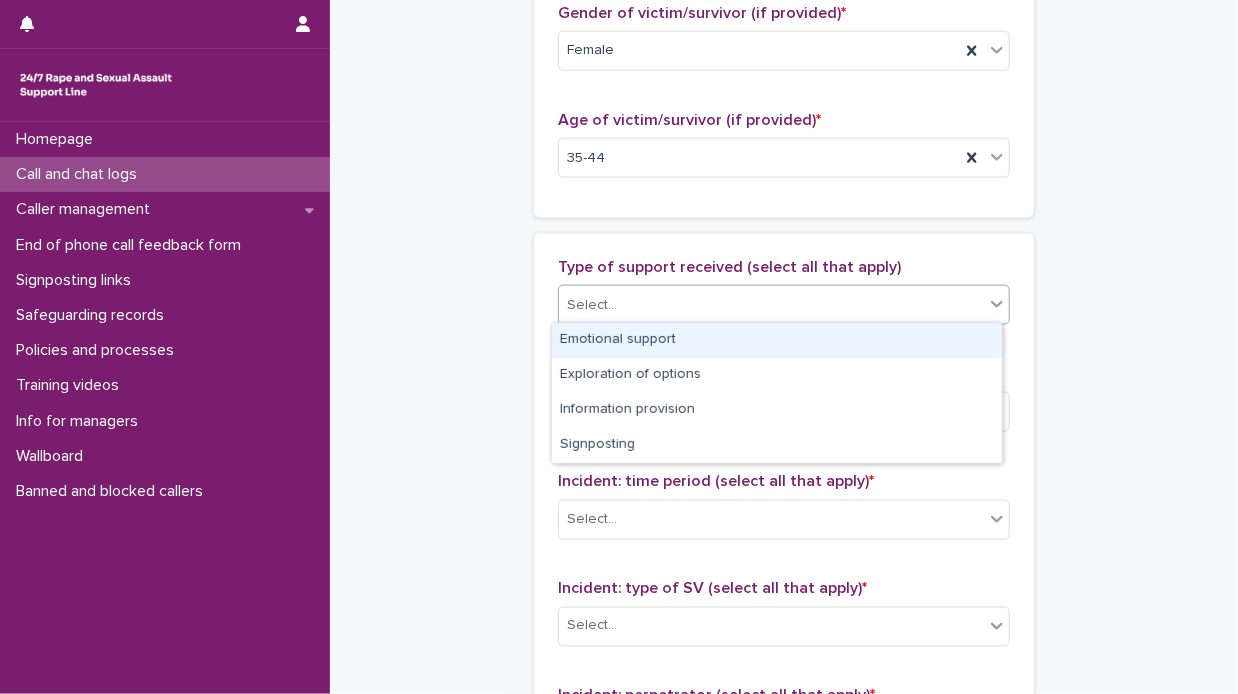 click on "Emotional support" at bounding box center [777, 340] 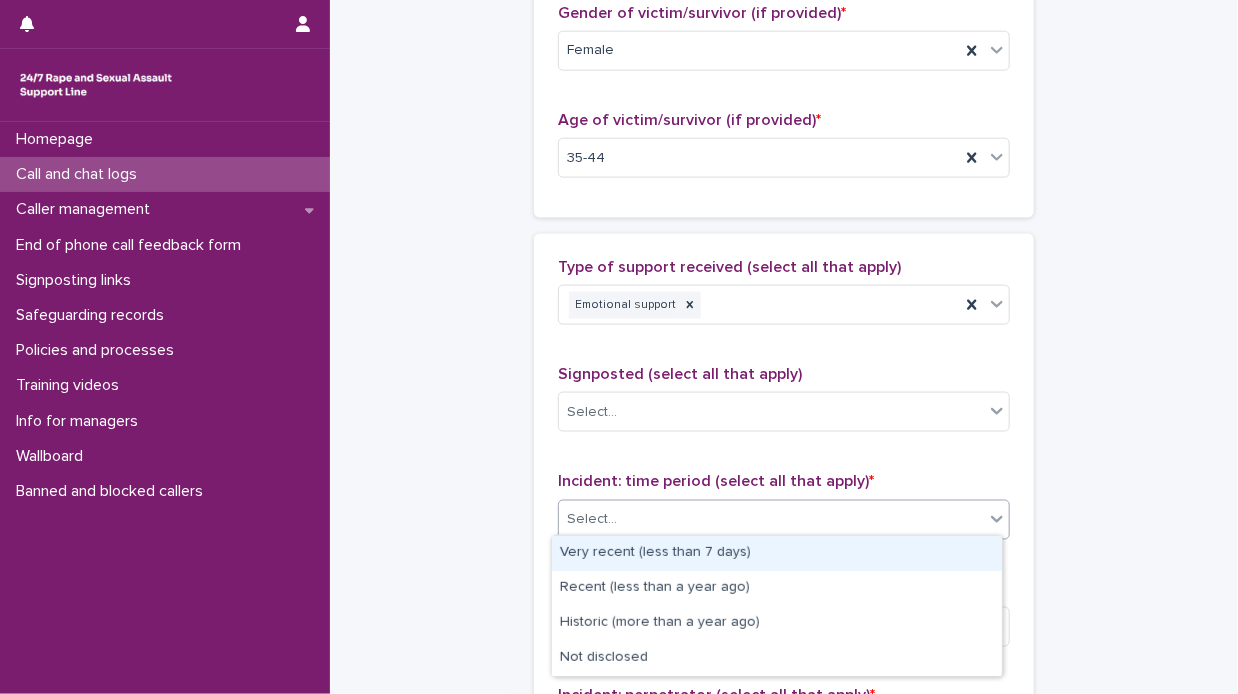 click 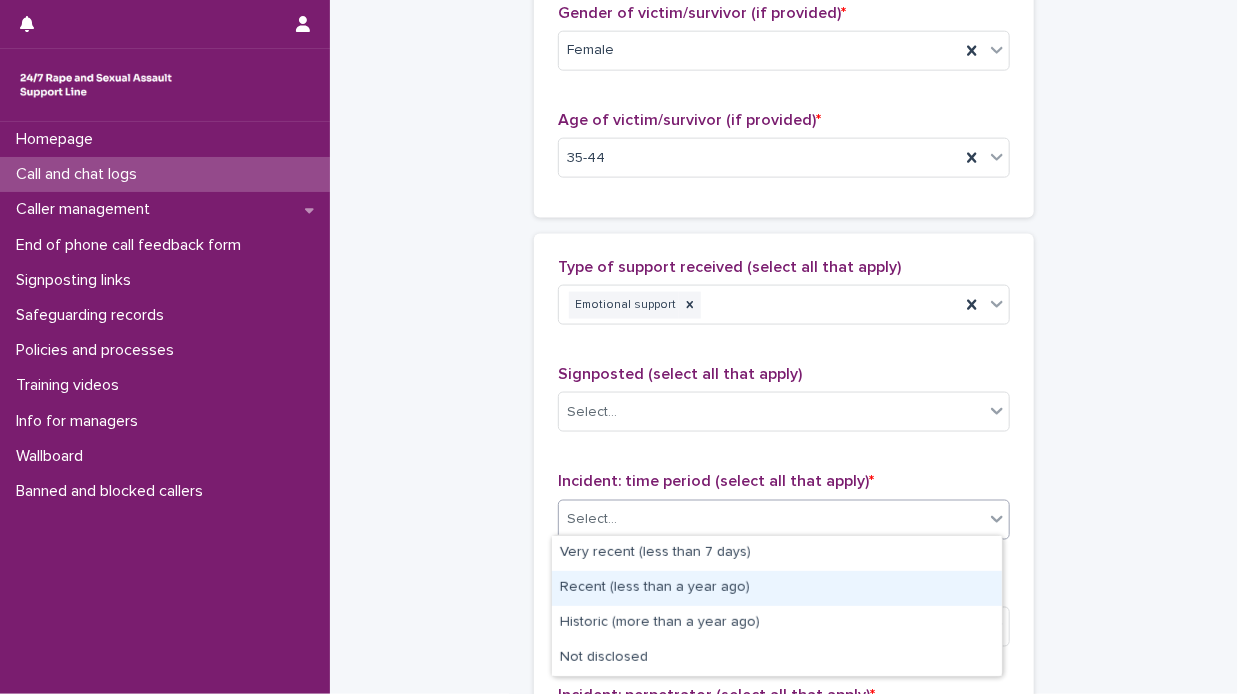click on "Recent (less than a year ago)" at bounding box center (777, 588) 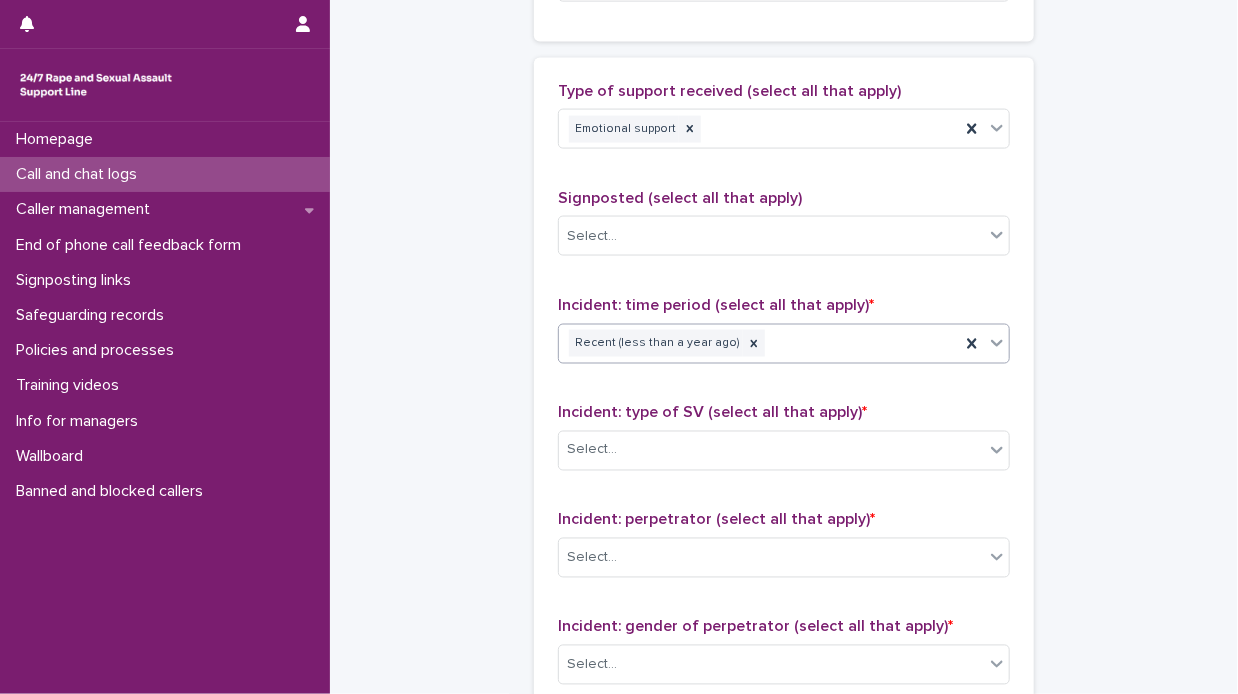 scroll, scrollTop: 1200, scrollLeft: 0, axis: vertical 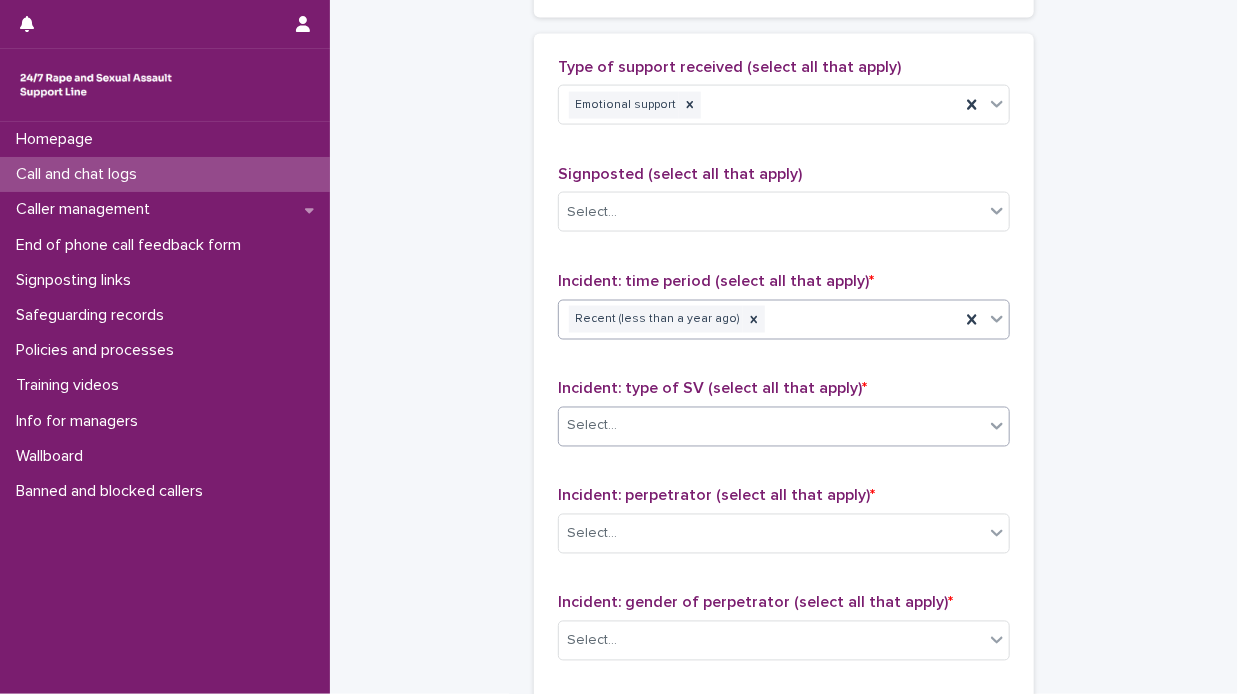 click 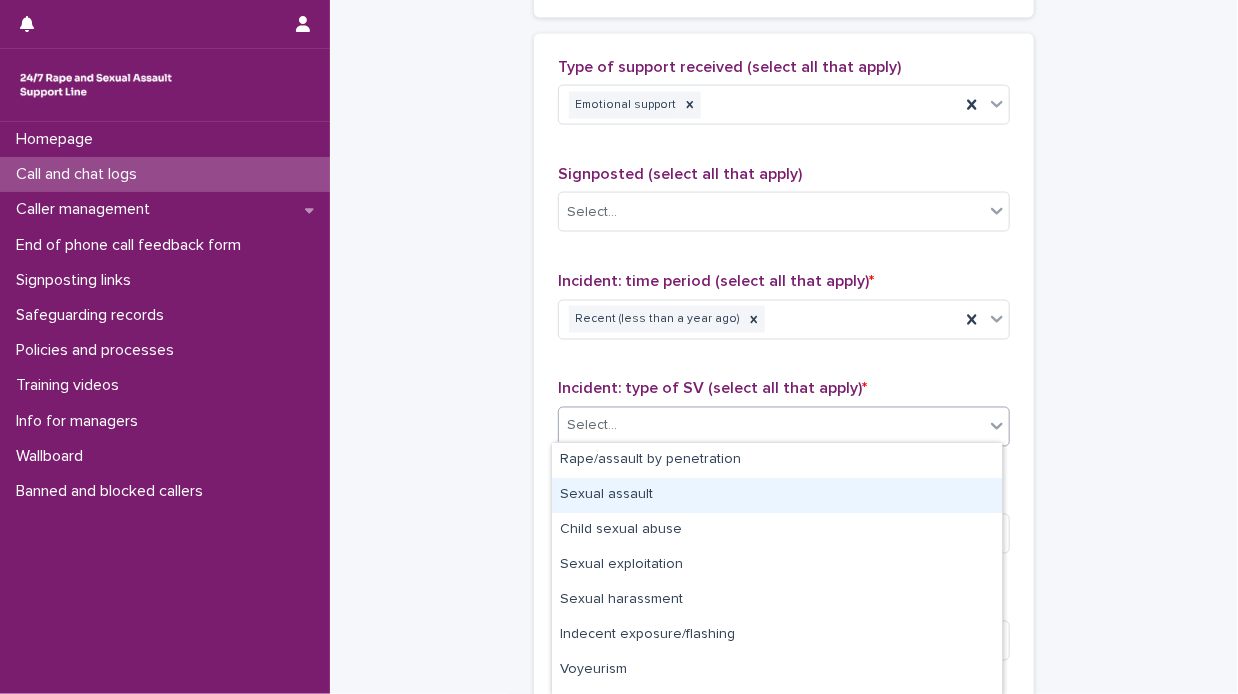 click on "Sexual assault" at bounding box center (777, 495) 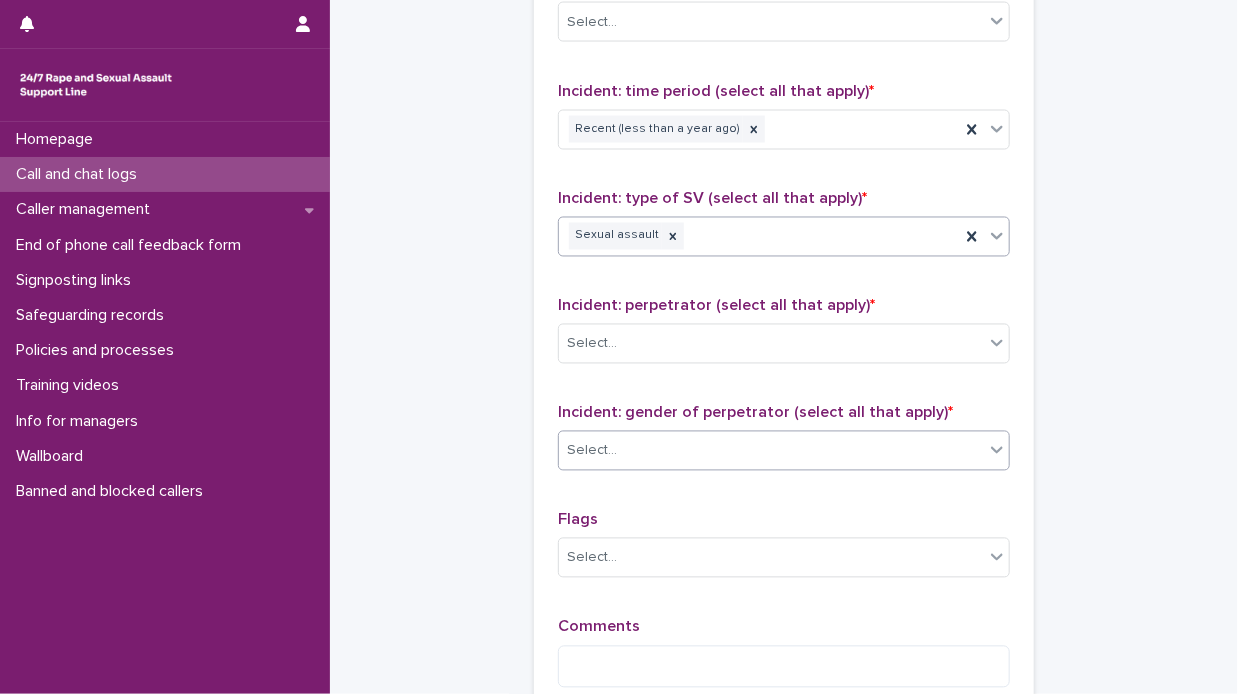 scroll, scrollTop: 1400, scrollLeft: 0, axis: vertical 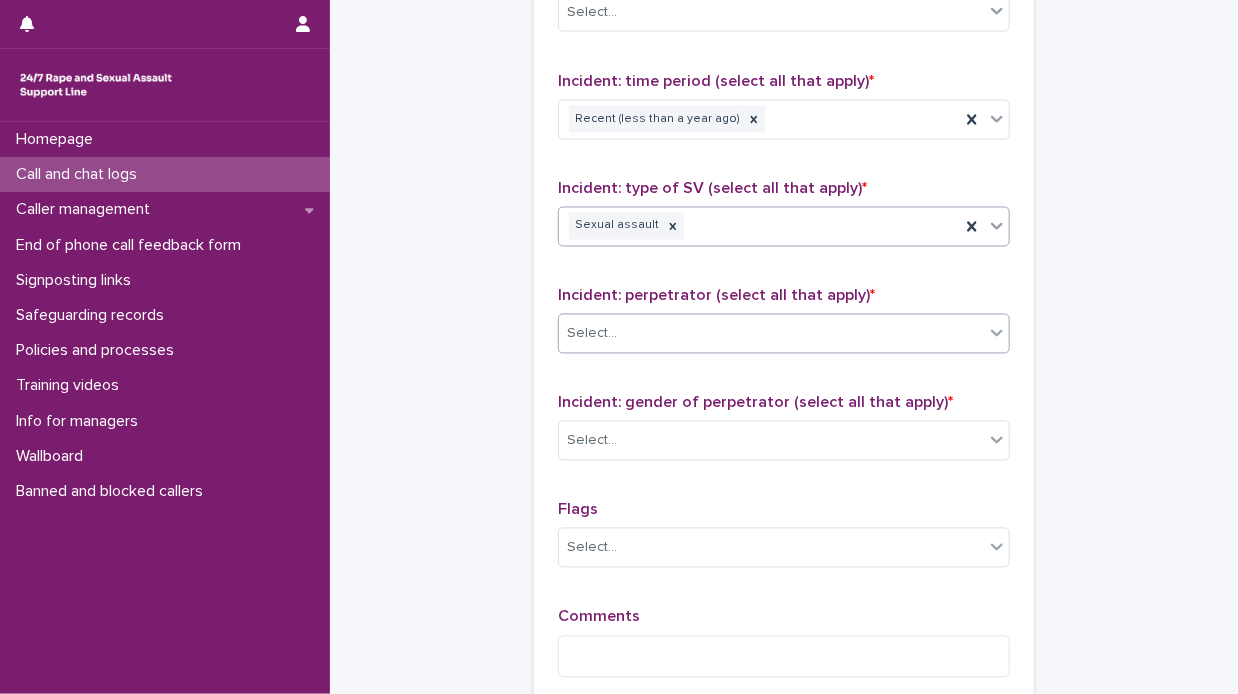 click 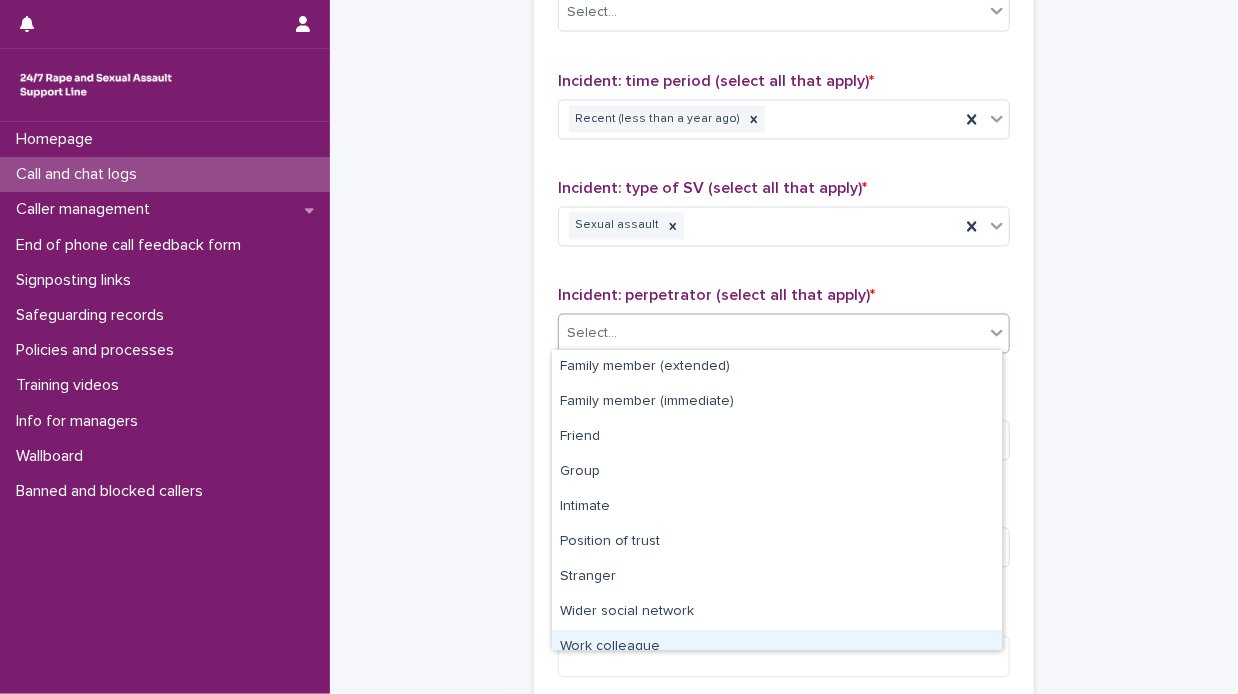 click on "Work colleague" at bounding box center [777, 647] 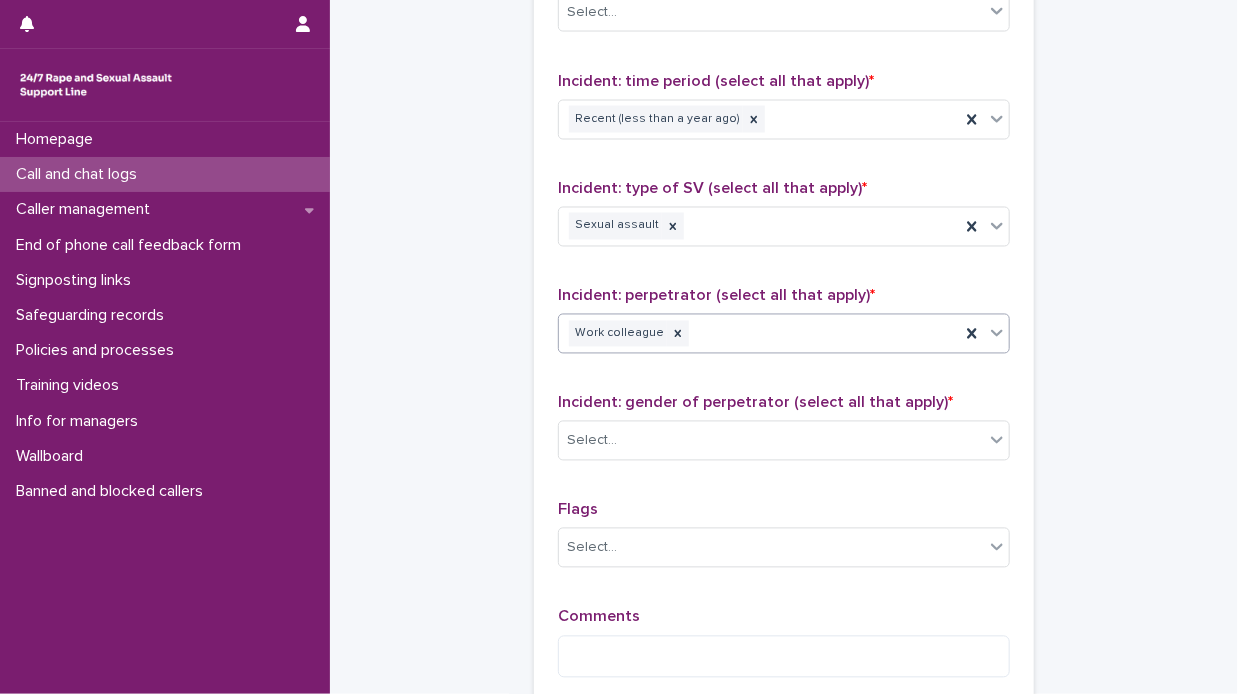 scroll, scrollTop: 1600, scrollLeft: 0, axis: vertical 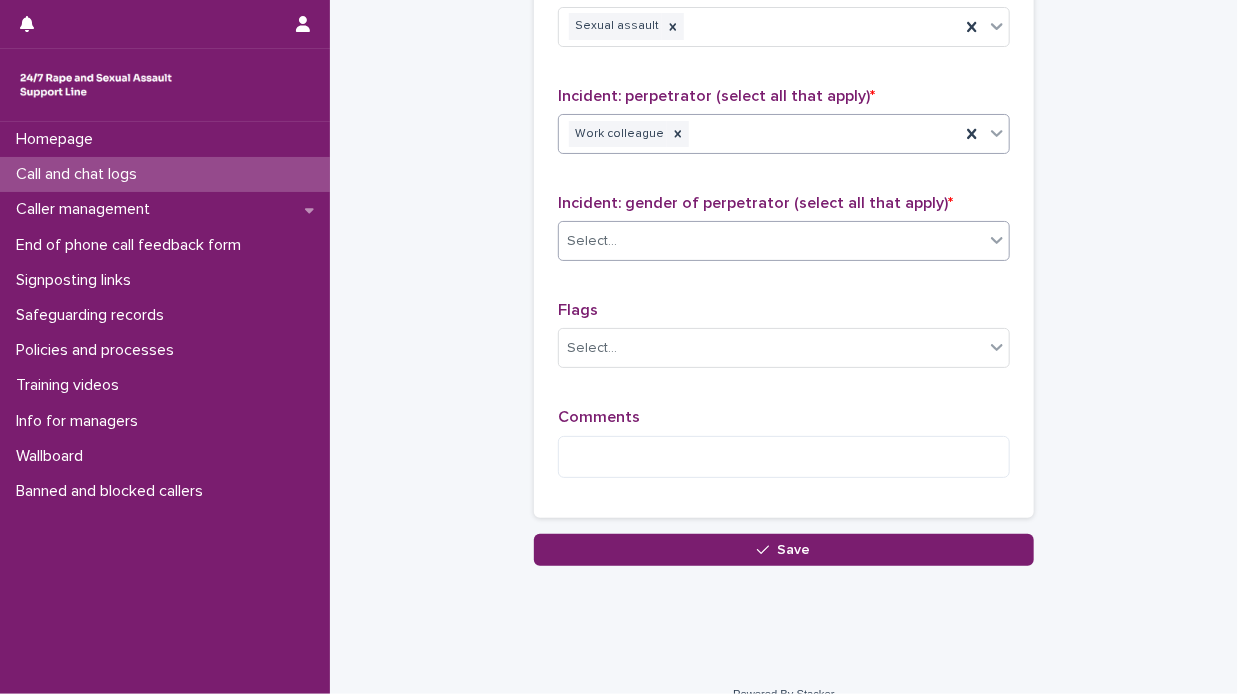 click 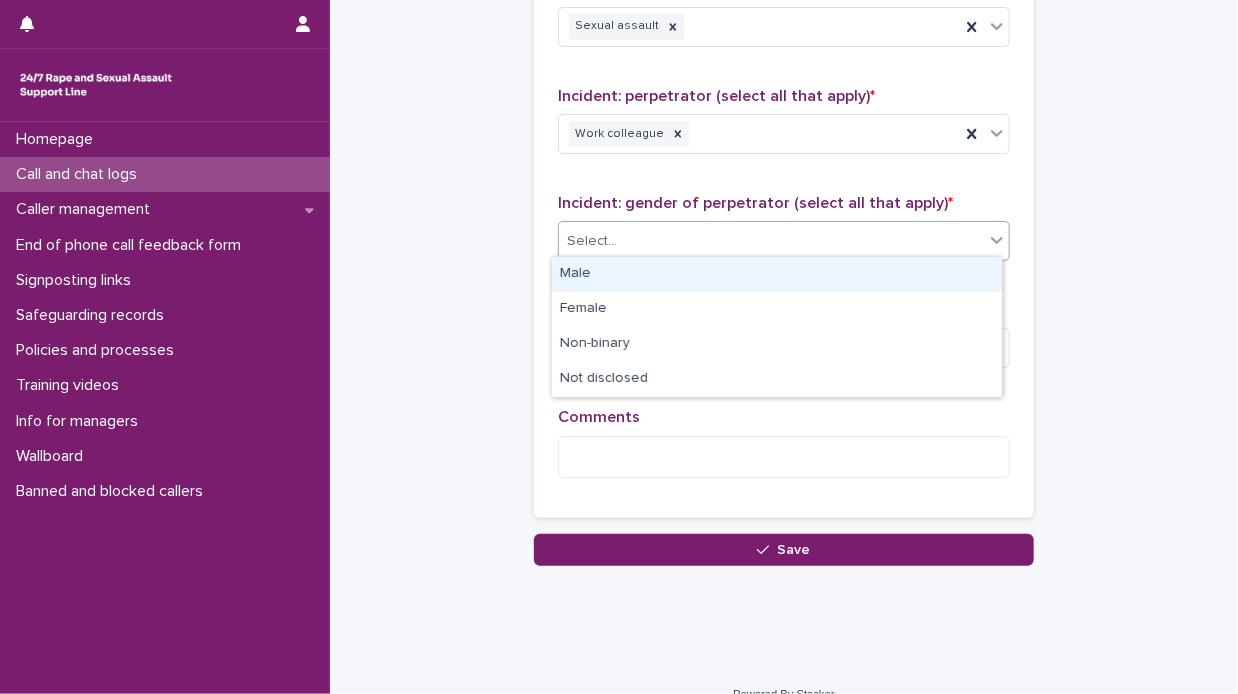 click on "Male" at bounding box center [777, 274] 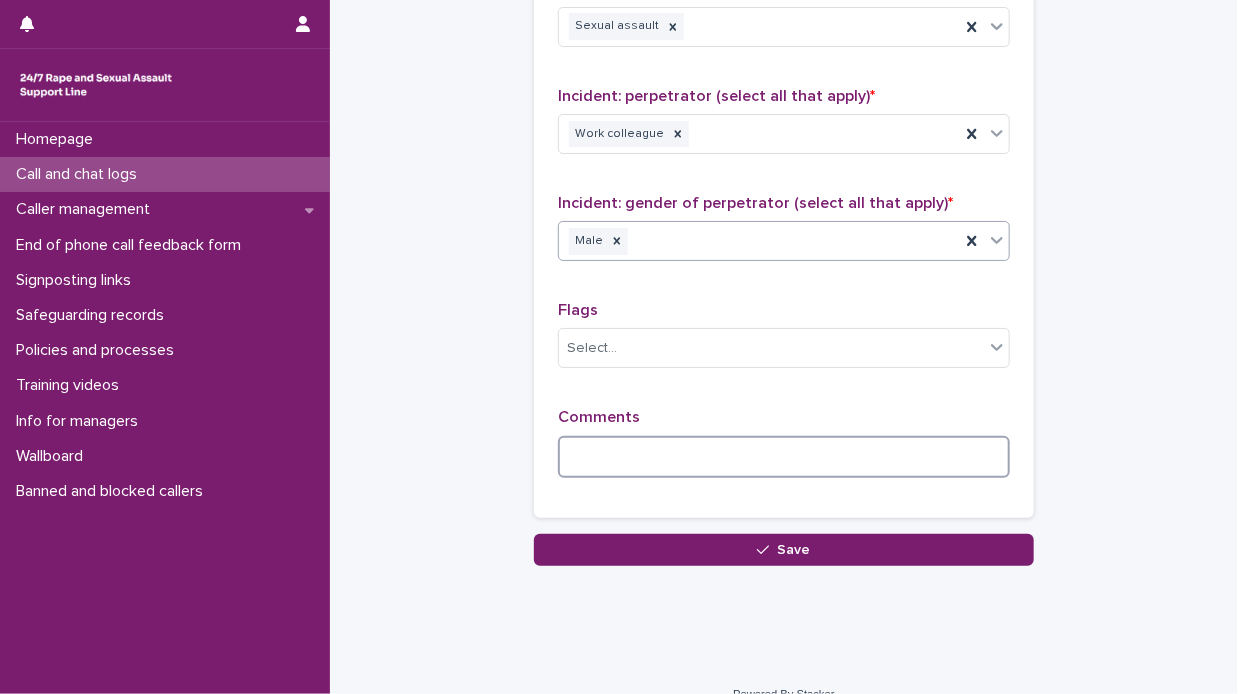 click at bounding box center (784, 457) 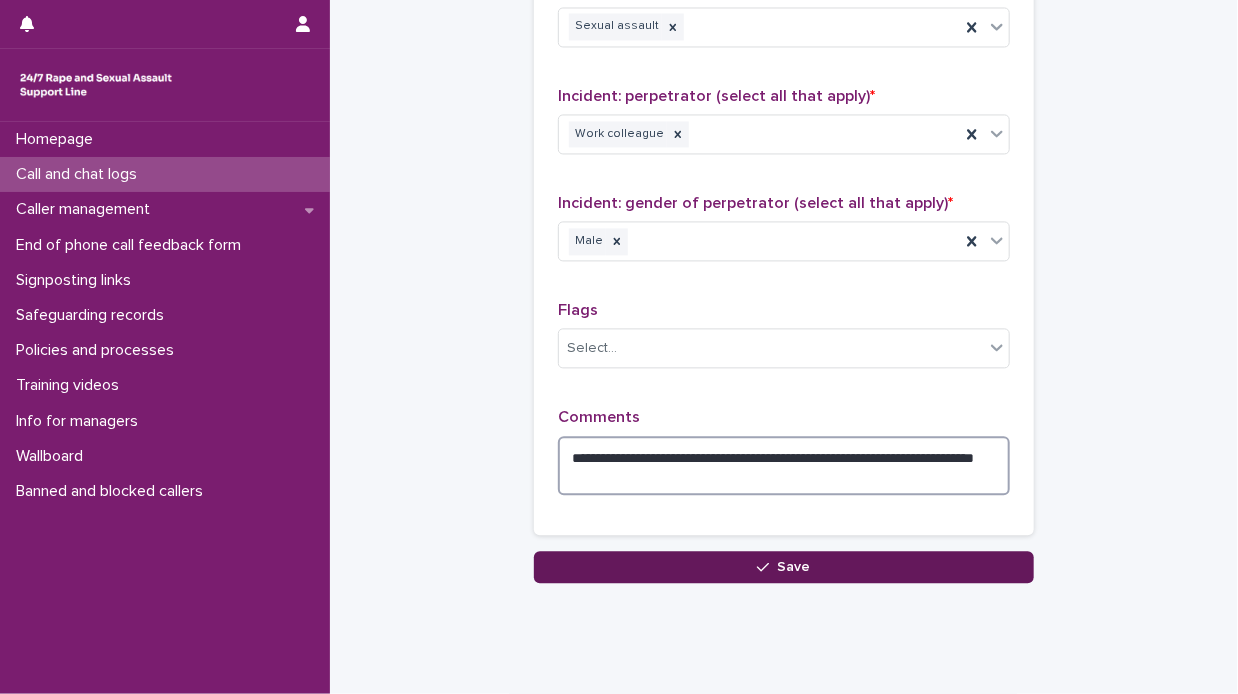 type on "**********" 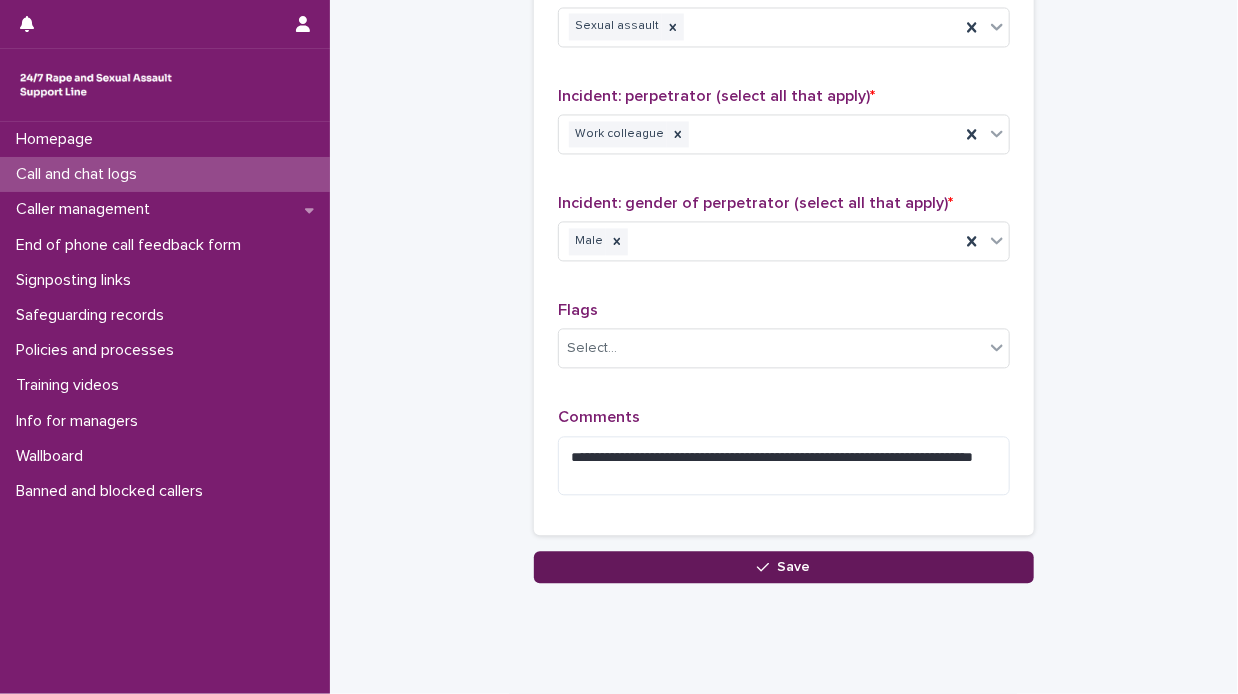 click on "Save" at bounding box center (794, 567) 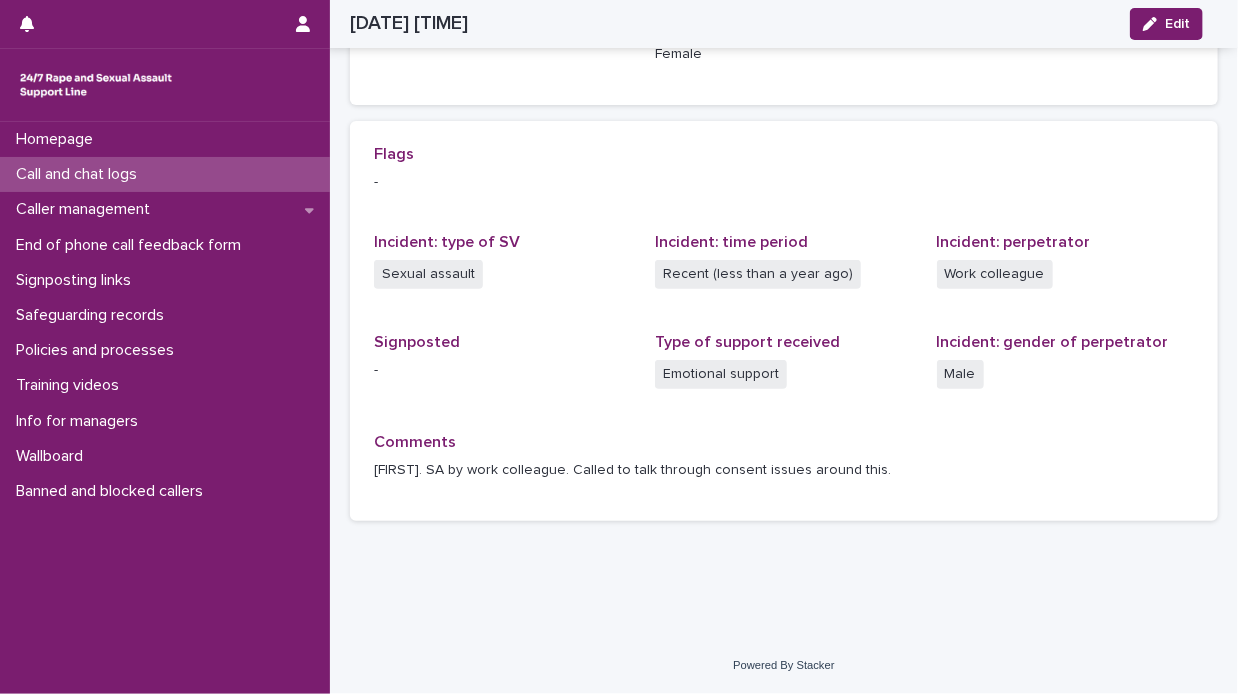 scroll, scrollTop: 368, scrollLeft: 0, axis: vertical 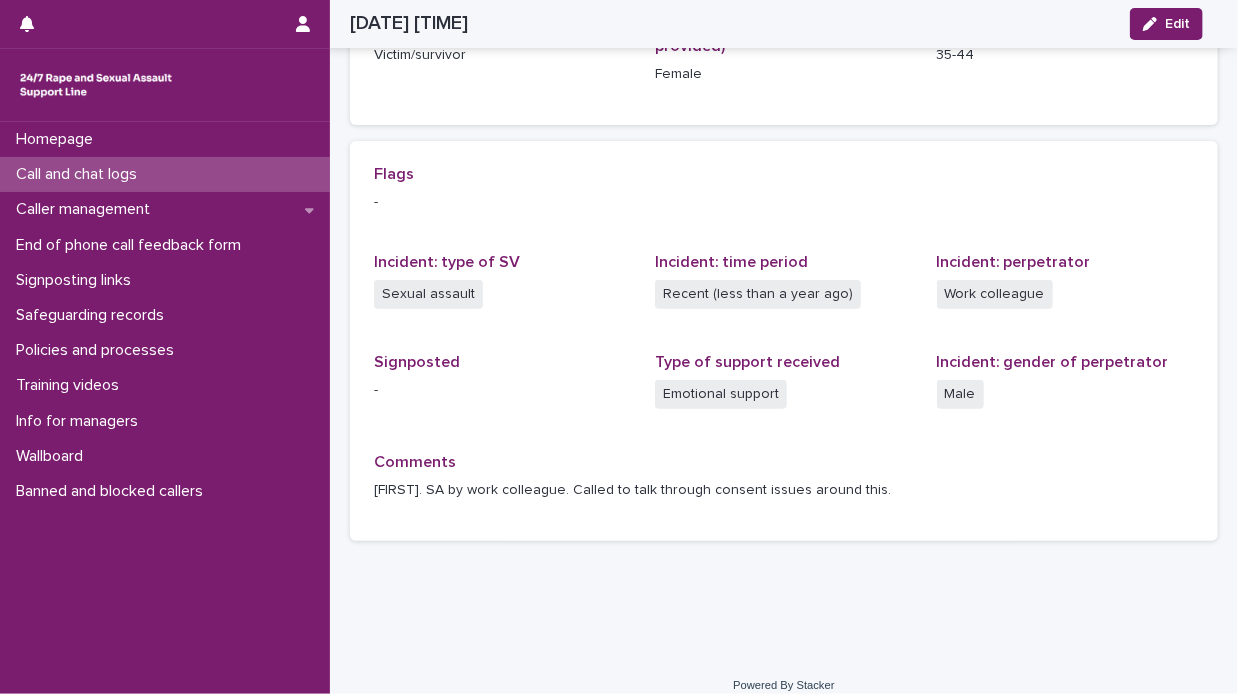click on "Call and chat logs" at bounding box center (165, 174) 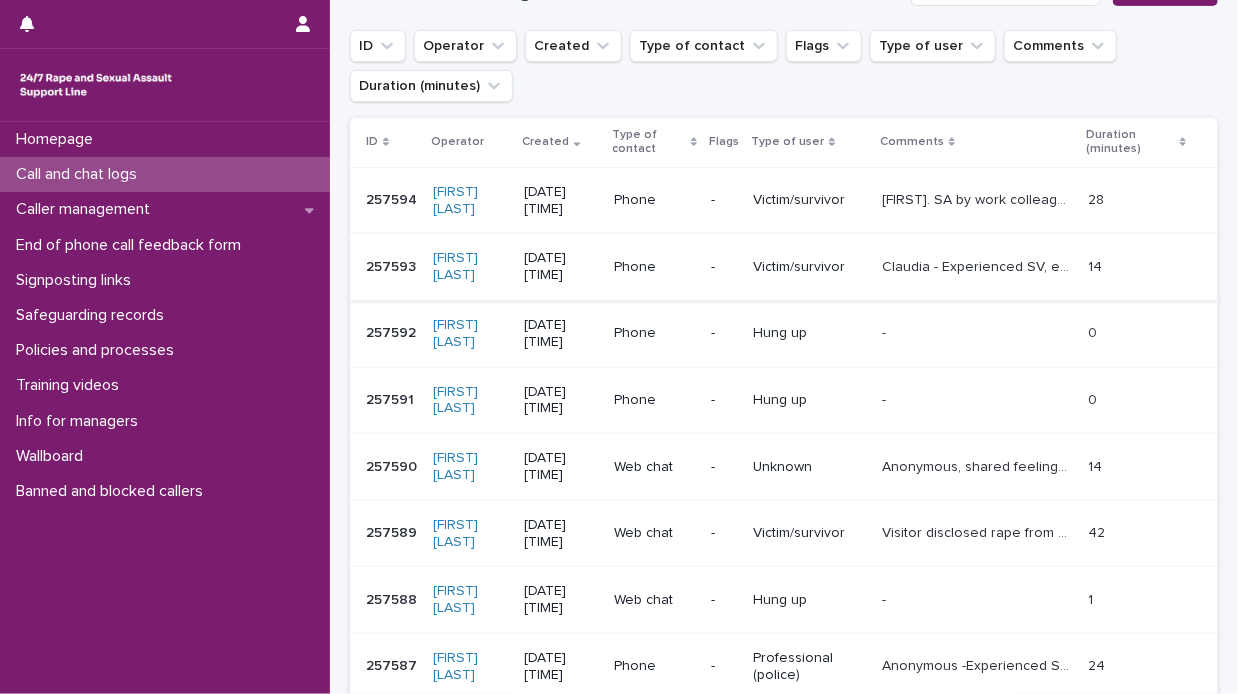 scroll, scrollTop: 300, scrollLeft: 0, axis: vertical 